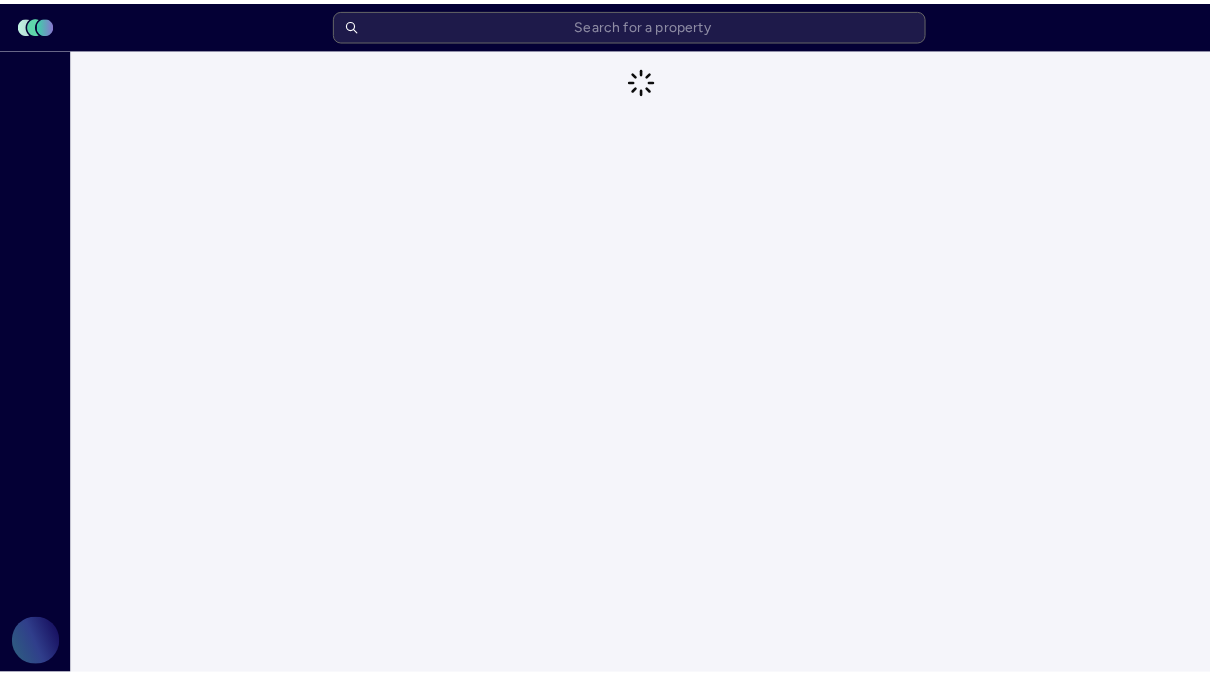 scroll, scrollTop: 0, scrollLeft: 0, axis: both 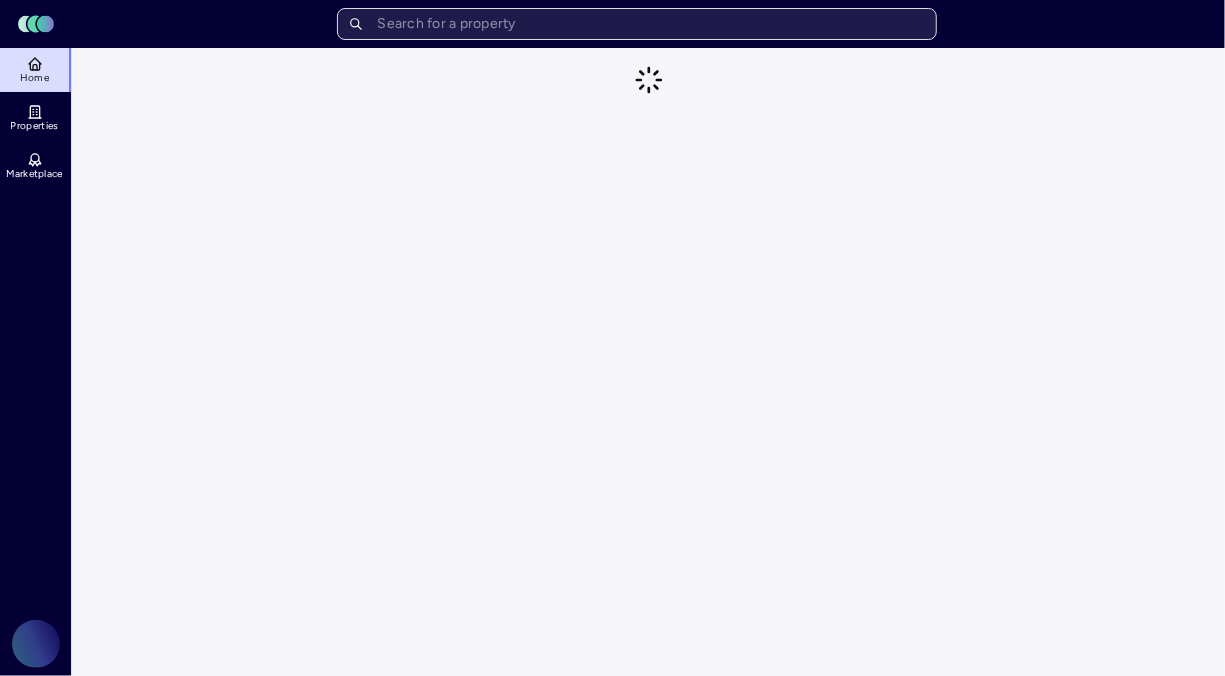 click at bounding box center [637, 24] 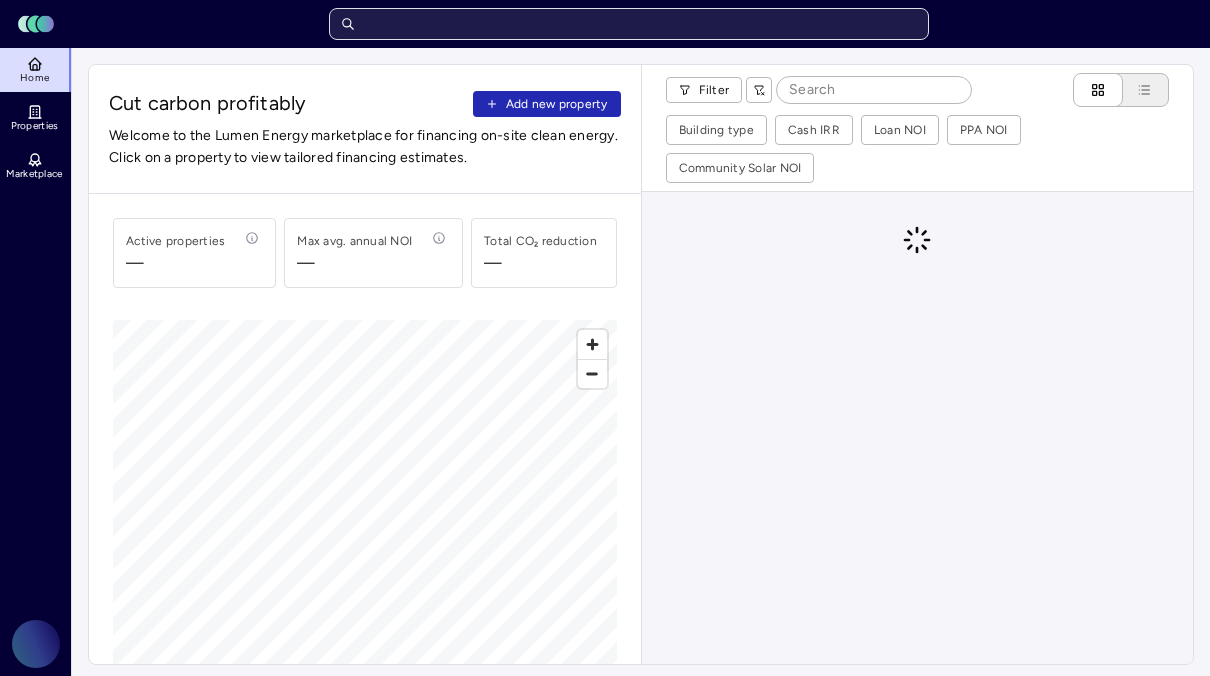type on "2" 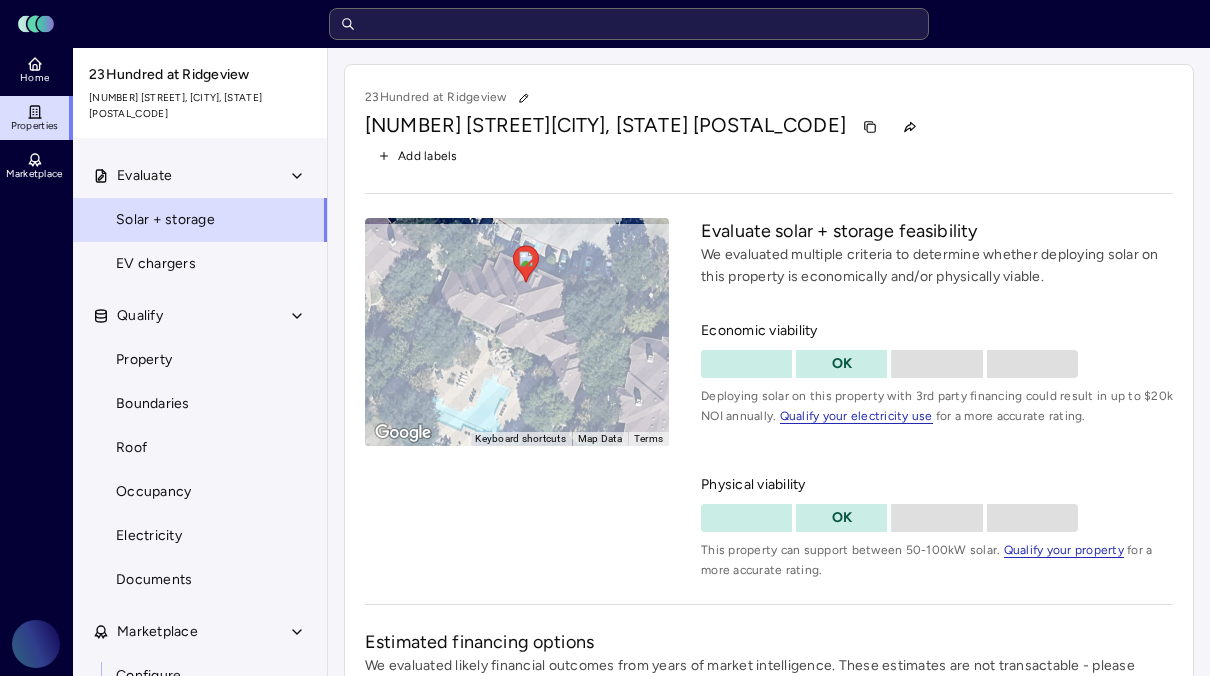 click on "Economic viability OK Deploying solar on this property with 3rd party financing could result in up to $20k NOI annually.   Qualify your electricity use   for a more accurate rating. Physical viability OK This property can support between 50-100kW solar.   Qualify your property   for a more accurate rating." at bounding box center [937, 450] 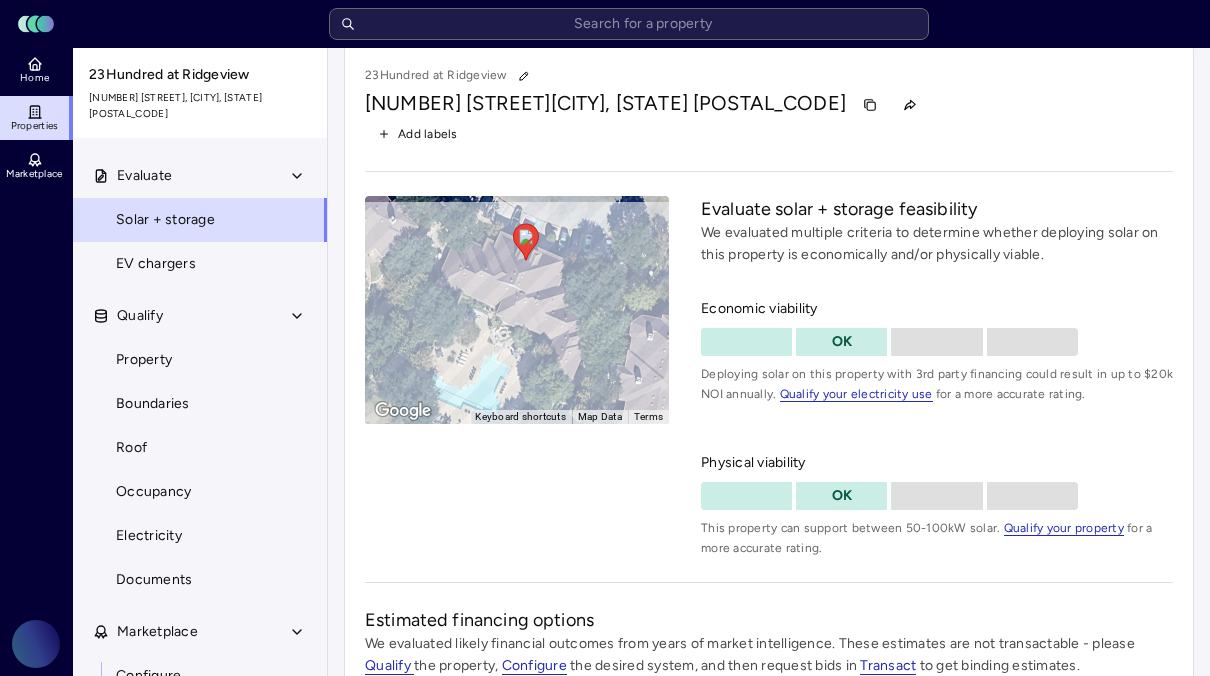 scroll, scrollTop: 24, scrollLeft: 0, axis: vertical 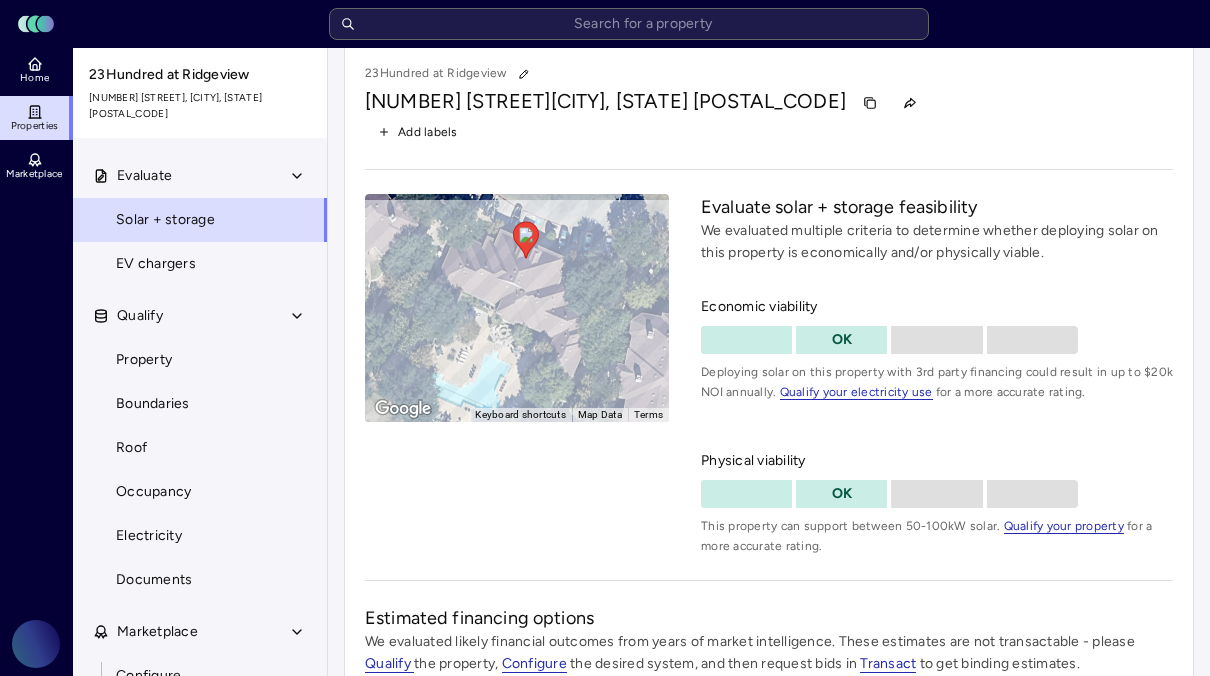 click on "To navigate, press the arrow keys. To activate drag with keyboard, press Alt + Enter or Alt + Space. Once you are in keyboard drag state, use the arrow keys to move the marker. To complete the drag, press the Enter or Space keys. To cancel the drag and return to the original position, press Alt + Enter, Alt + Space, or Escape" at bounding box center (517, 308) 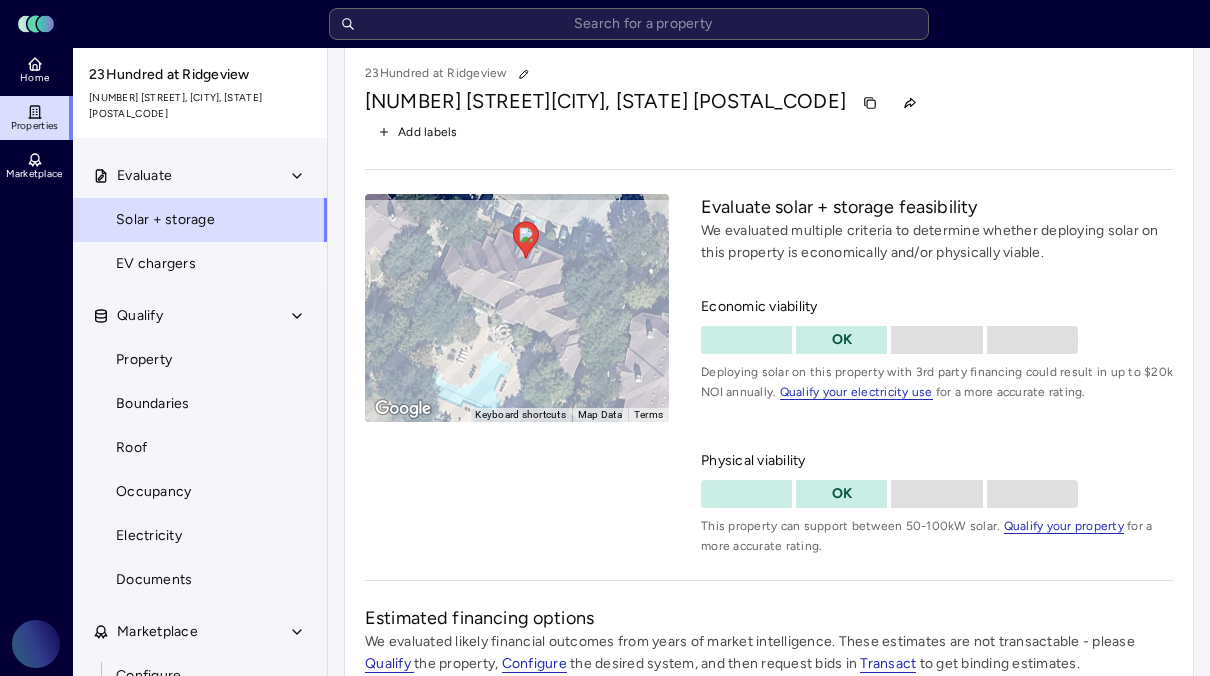 click on "EV chargers" at bounding box center [156, 264] 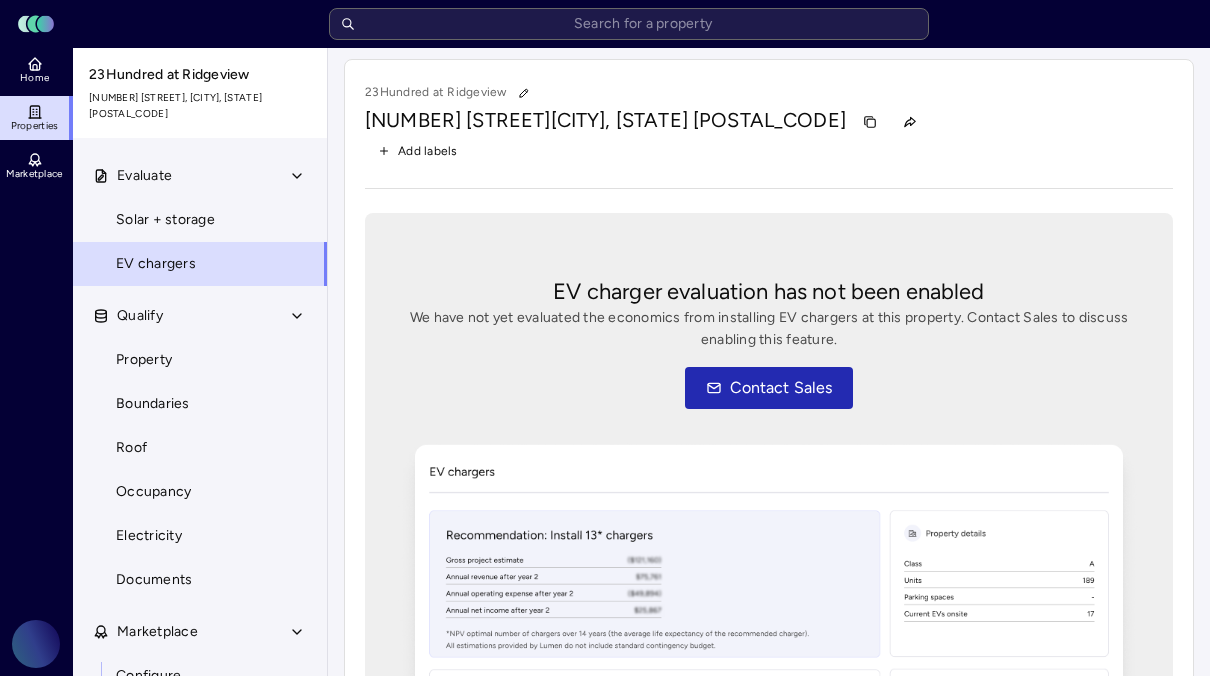 scroll, scrollTop: 0, scrollLeft: 0, axis: both 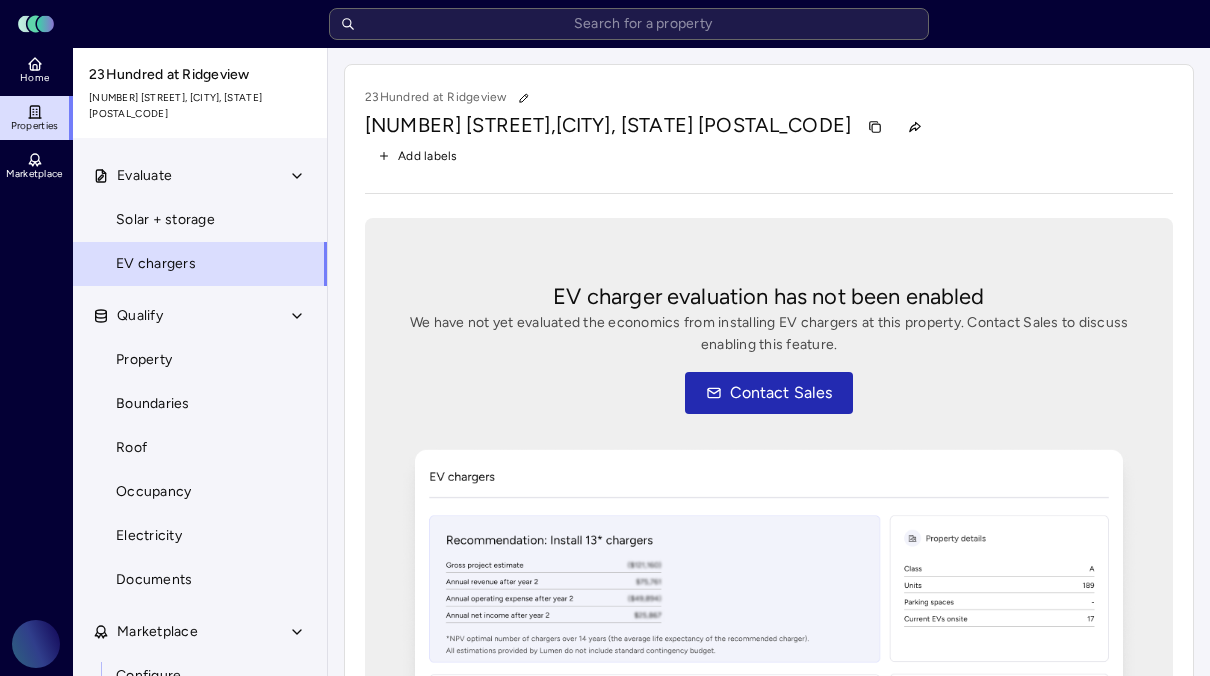 click on "Contact Sales" at bounding box center [781, 393] 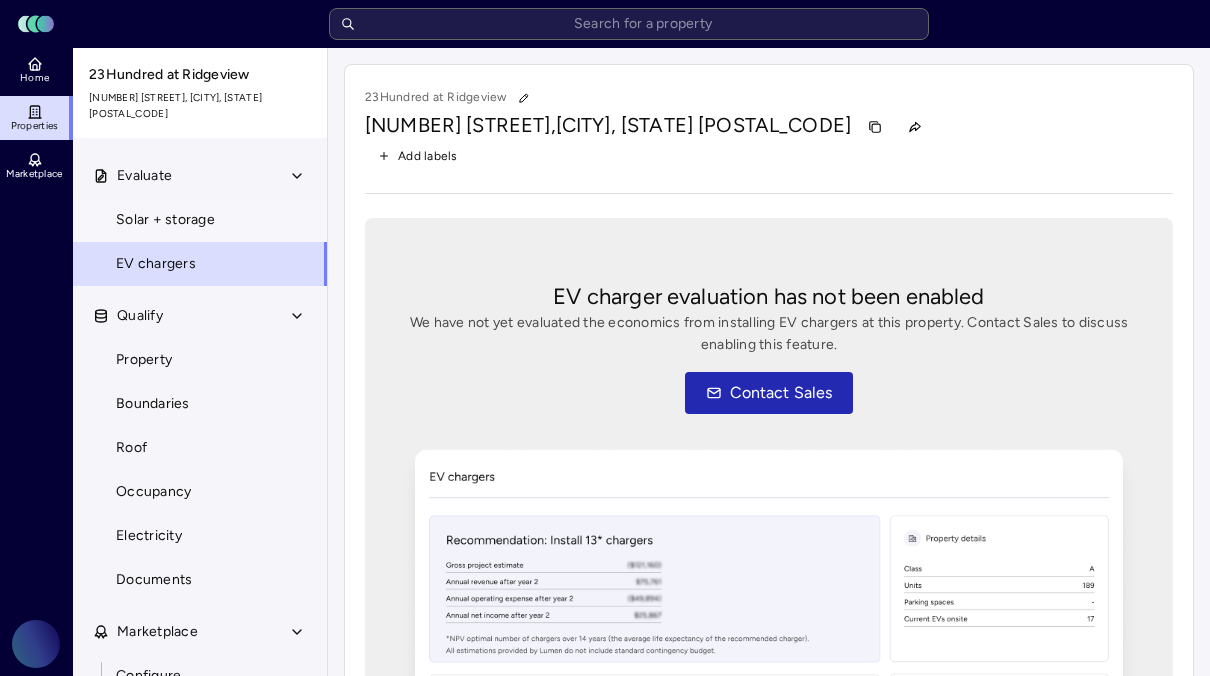 click on "Solar + storage" at bounding box center (165, 220) 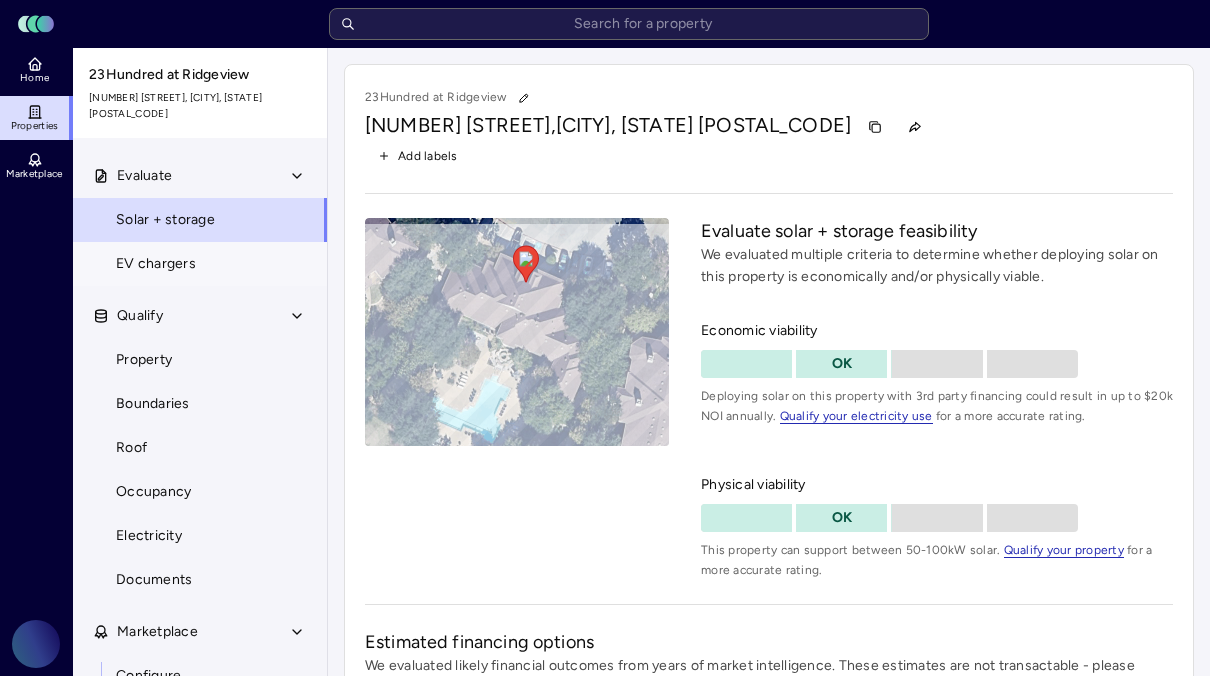 click on "EV chargers" at bounding box center (156, 264) 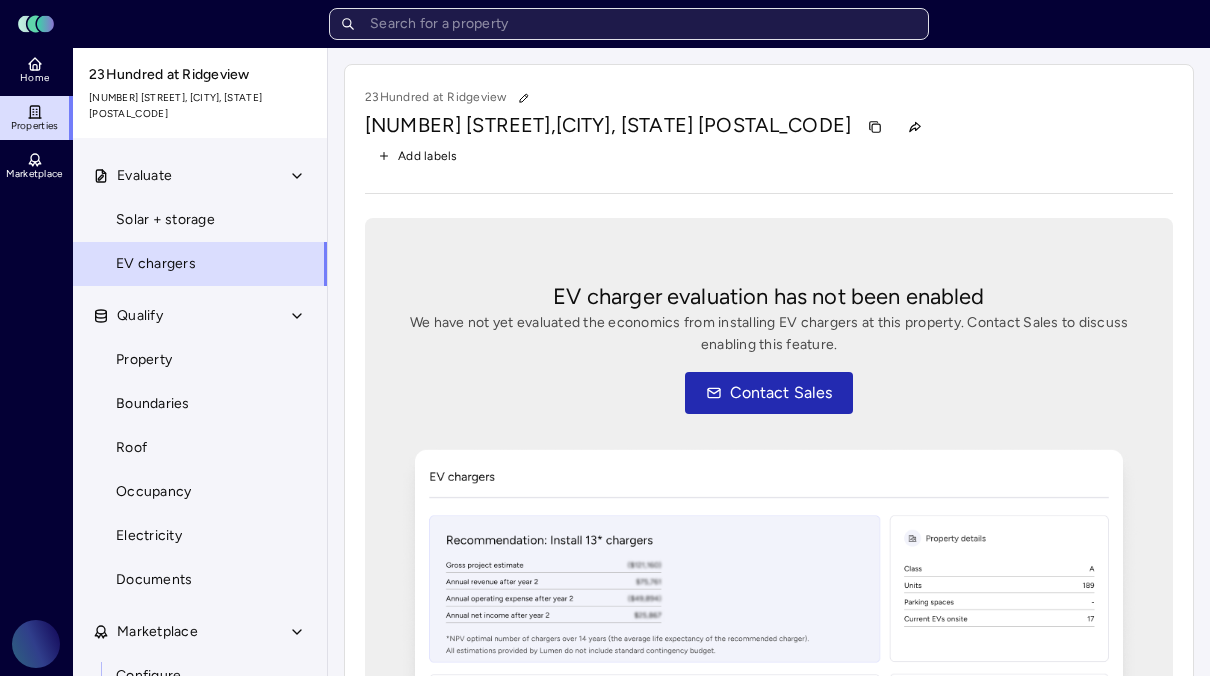 click at bounding box center [629, 24] 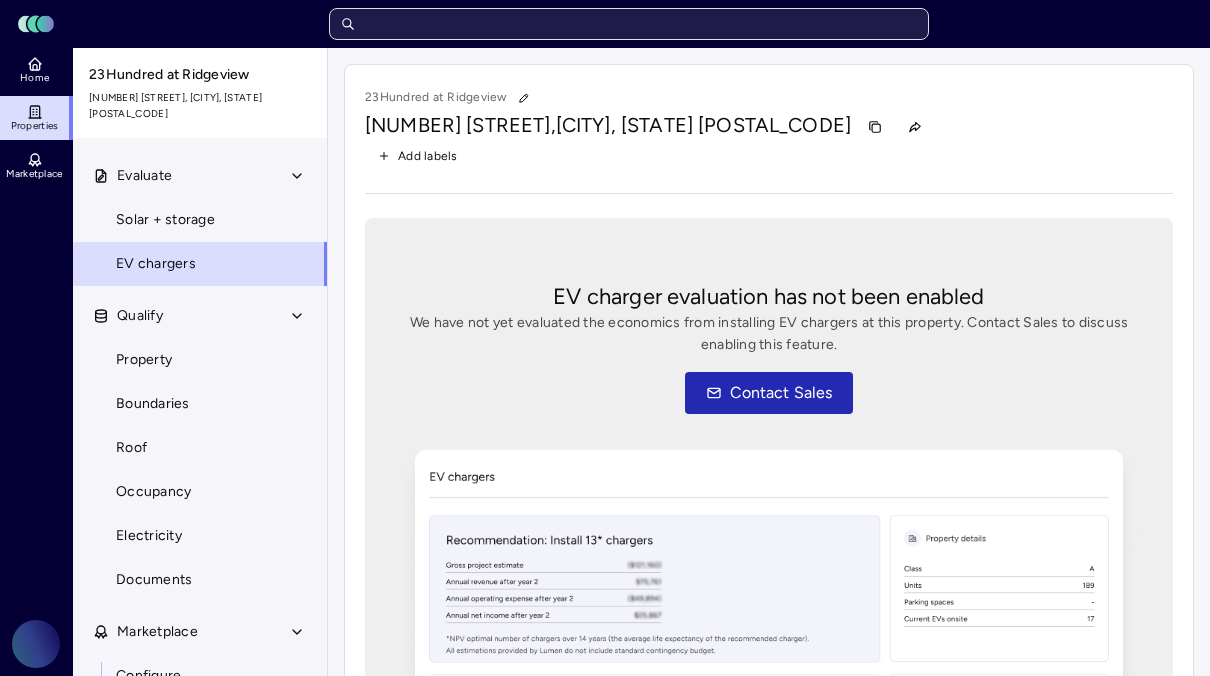 type on "l" 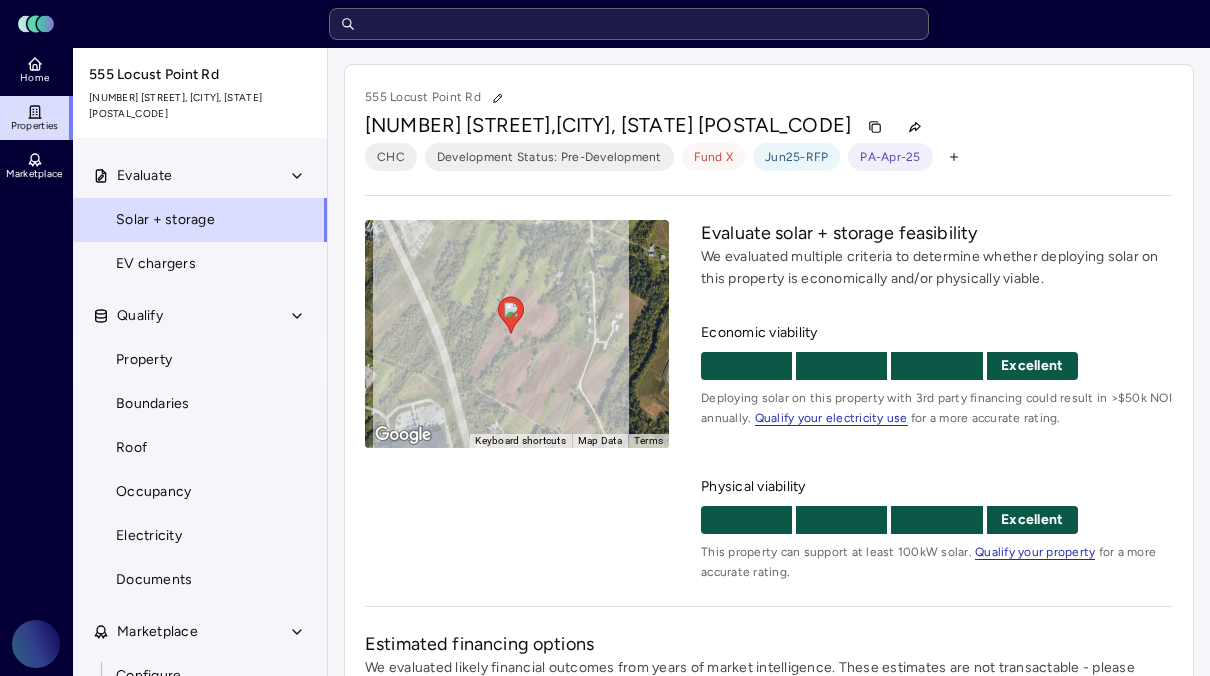 click on "Property" at bounding box center (200, 360) 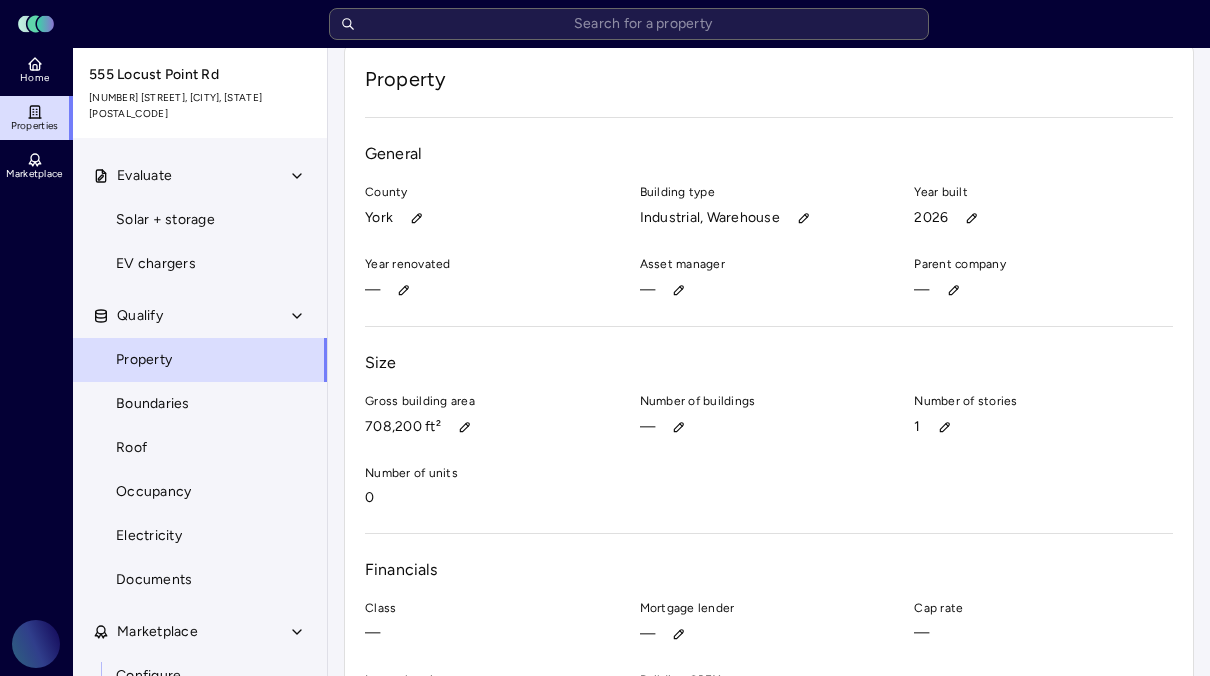 scroll, scrollTop: 22, scrollLeft: 0, axis: vertical 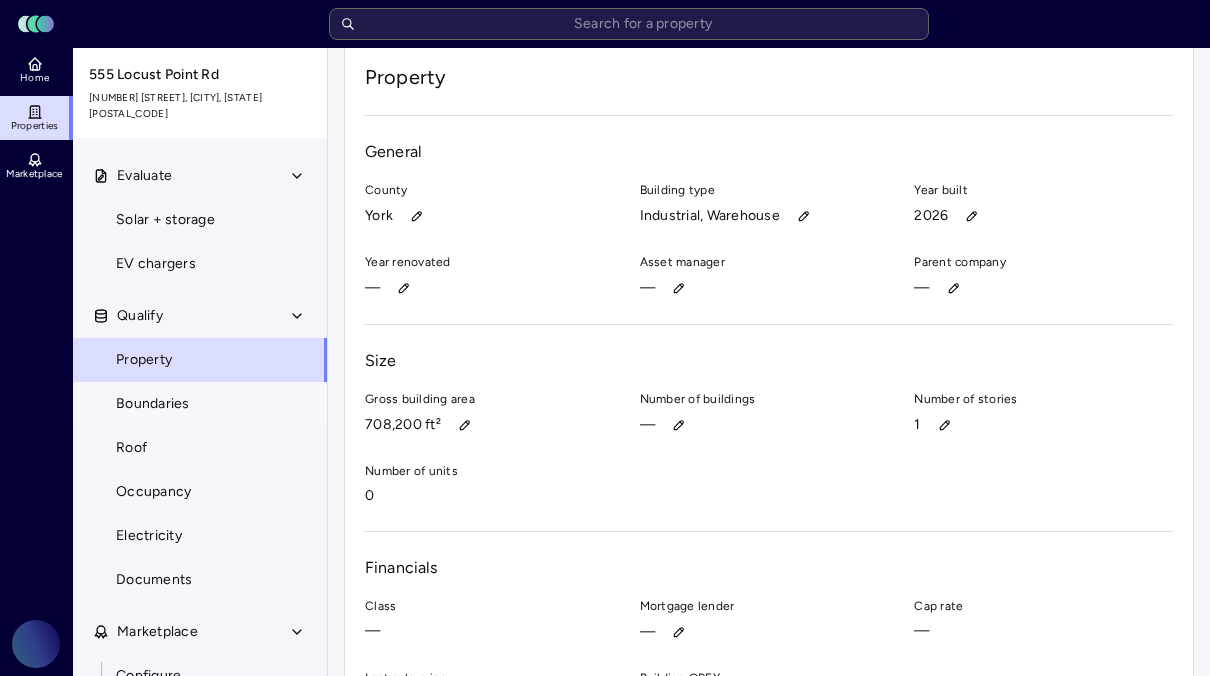 click on "Boundaries" at bounding box center (153, 404) 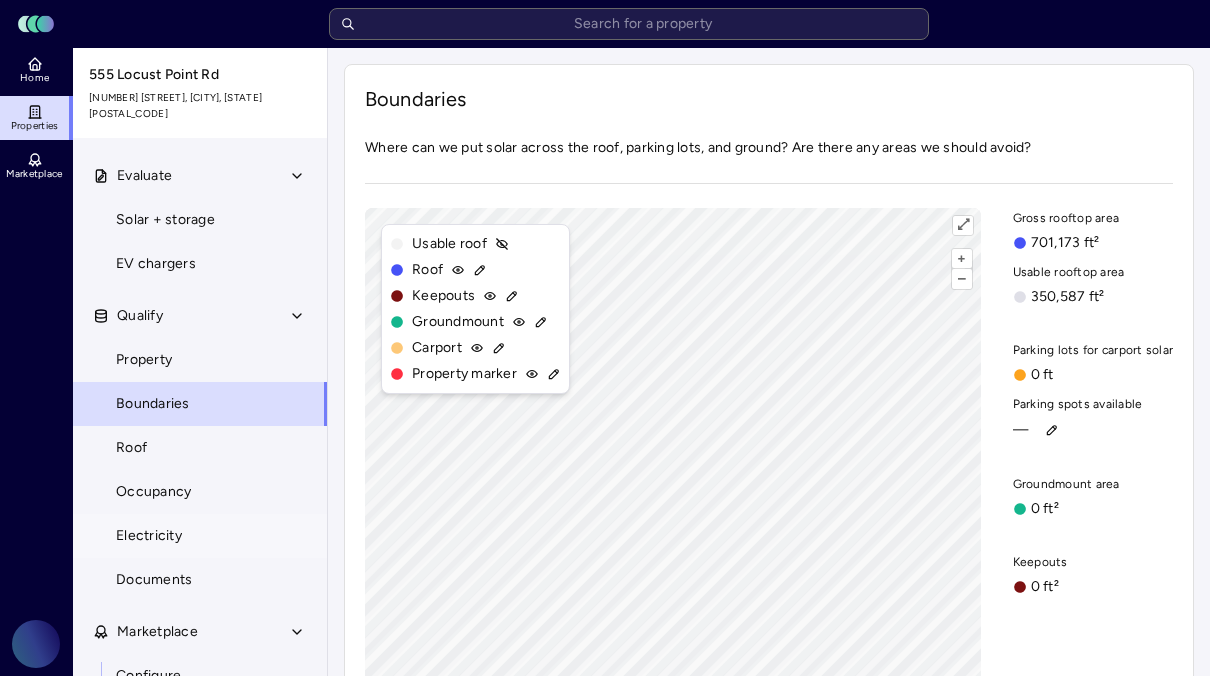 click on "Electricity" at bounding box center [149, 536] 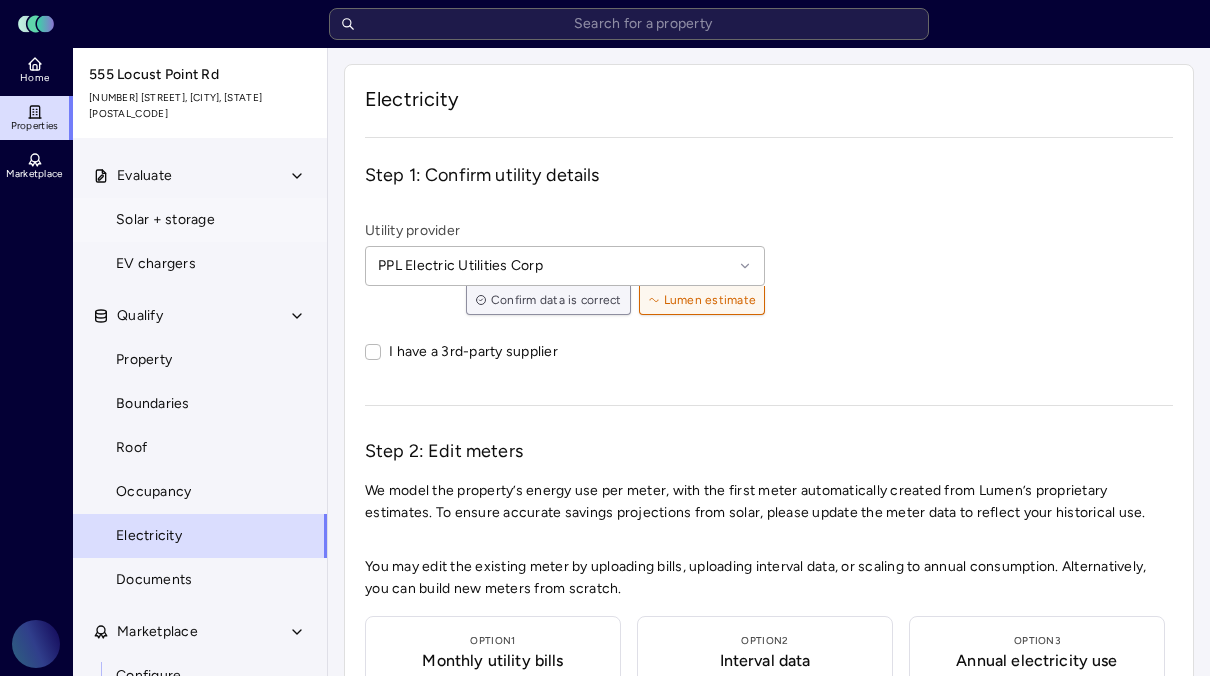 click on "Solar + storage" at bounding box center (165, 220) 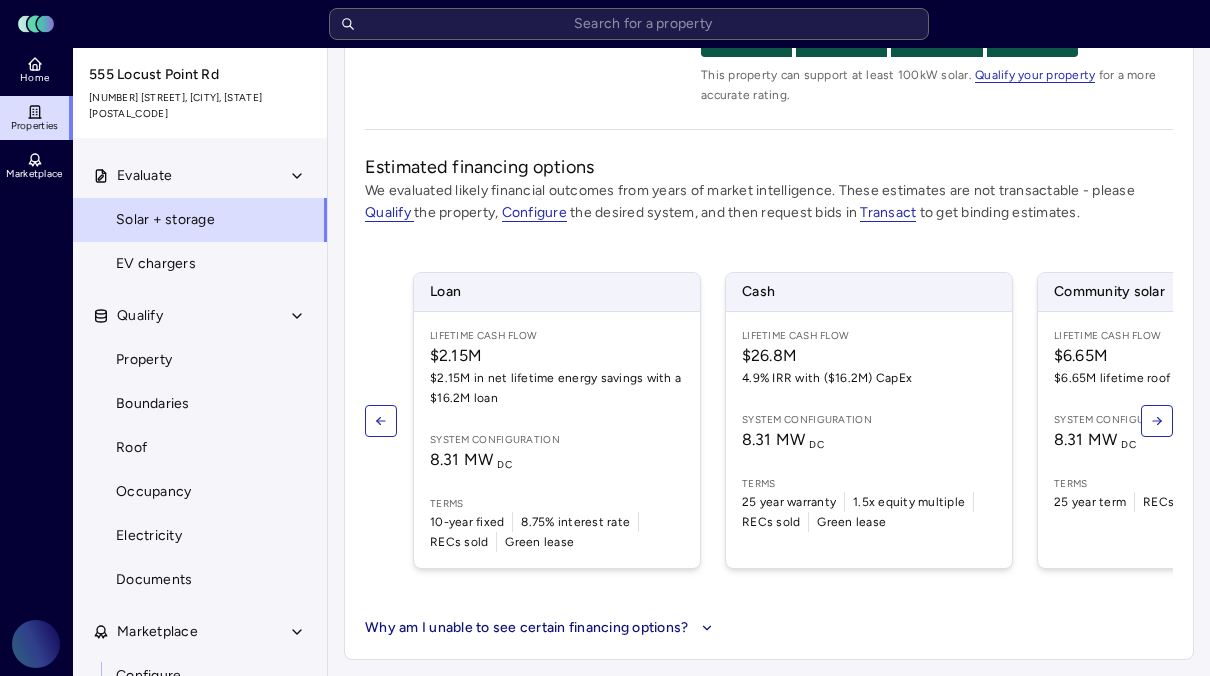 scroll, scrollTop: 490, scrollLeft: 0, axis: vertical 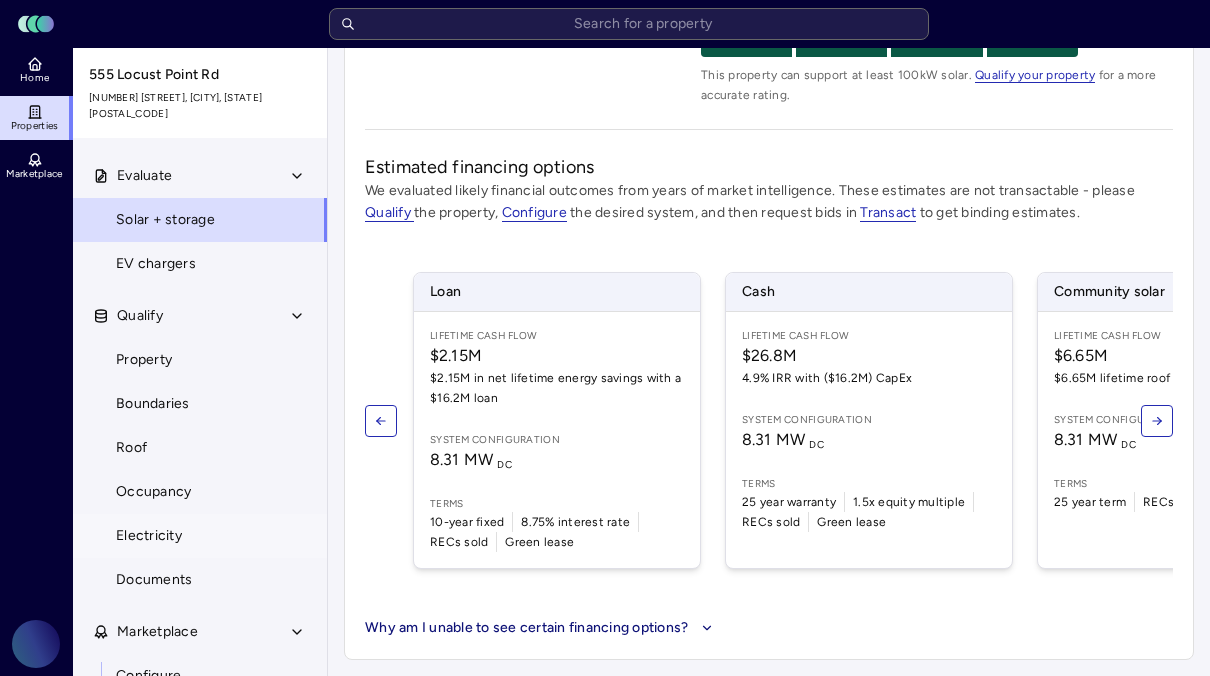 click on "Electricity" at bounding box center [149, 536] 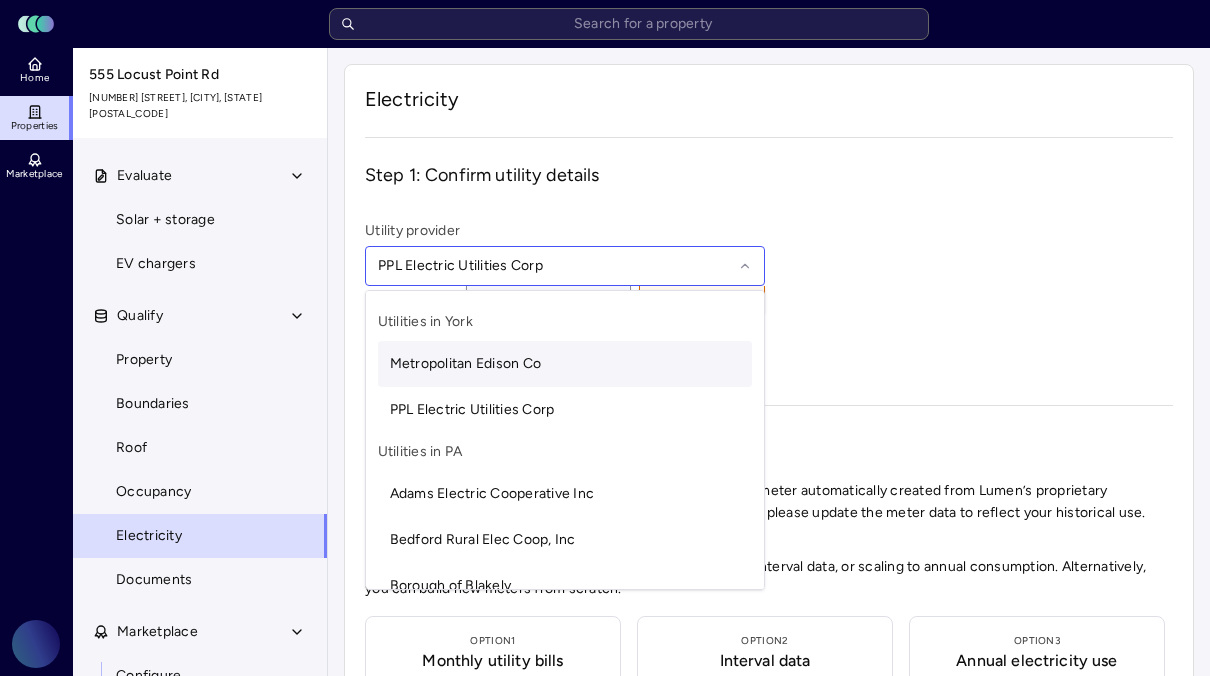 click on "Metropolitan Edison Co" at bounding box center (466, 363) 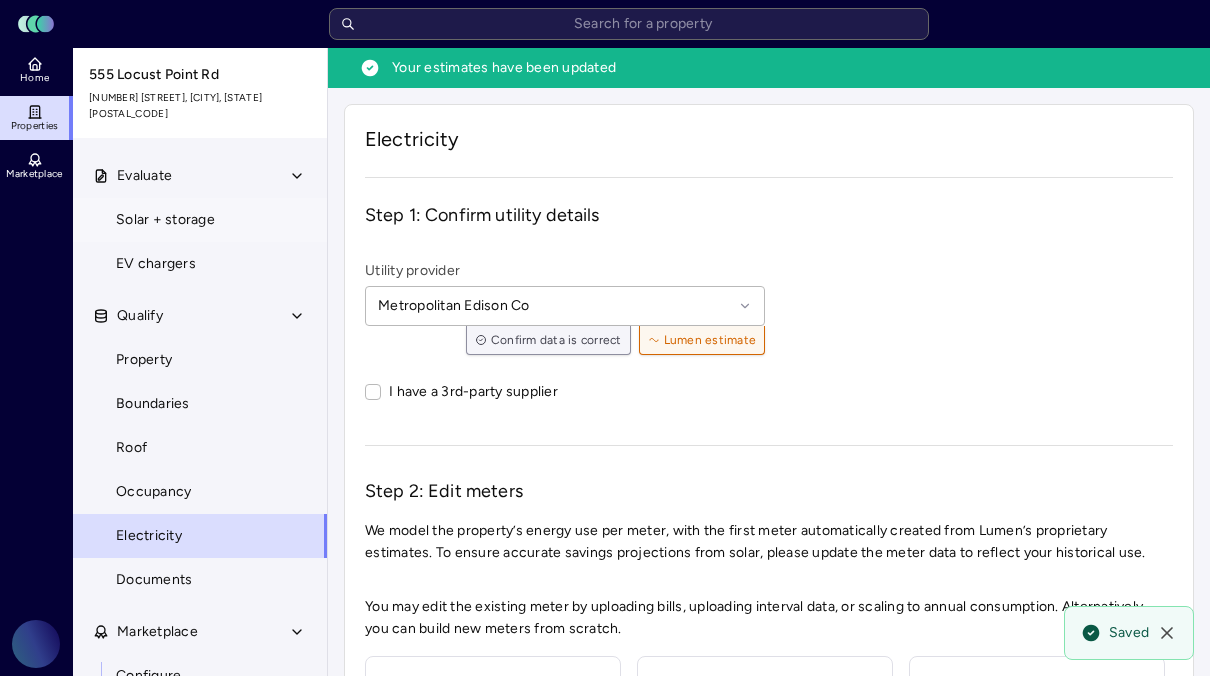click on "Solar + storage" at bounding box center (165, 220) 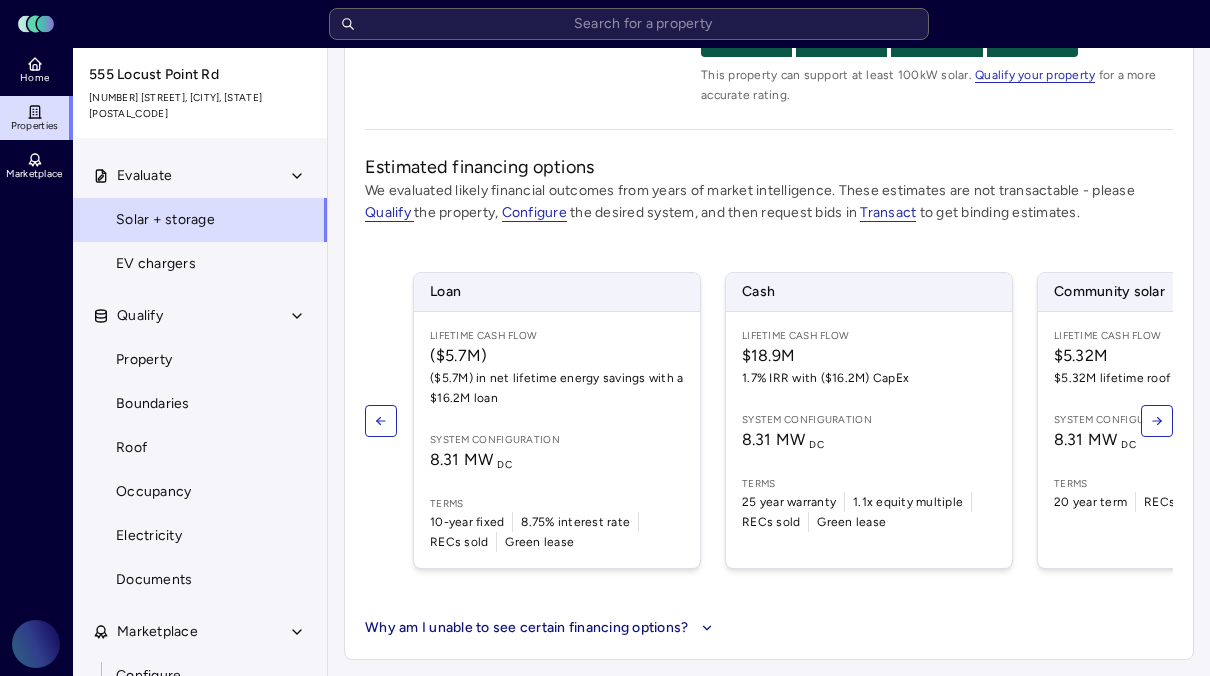 scroll, scrollTop: 490, scrollLeft: 0, axis: vertical 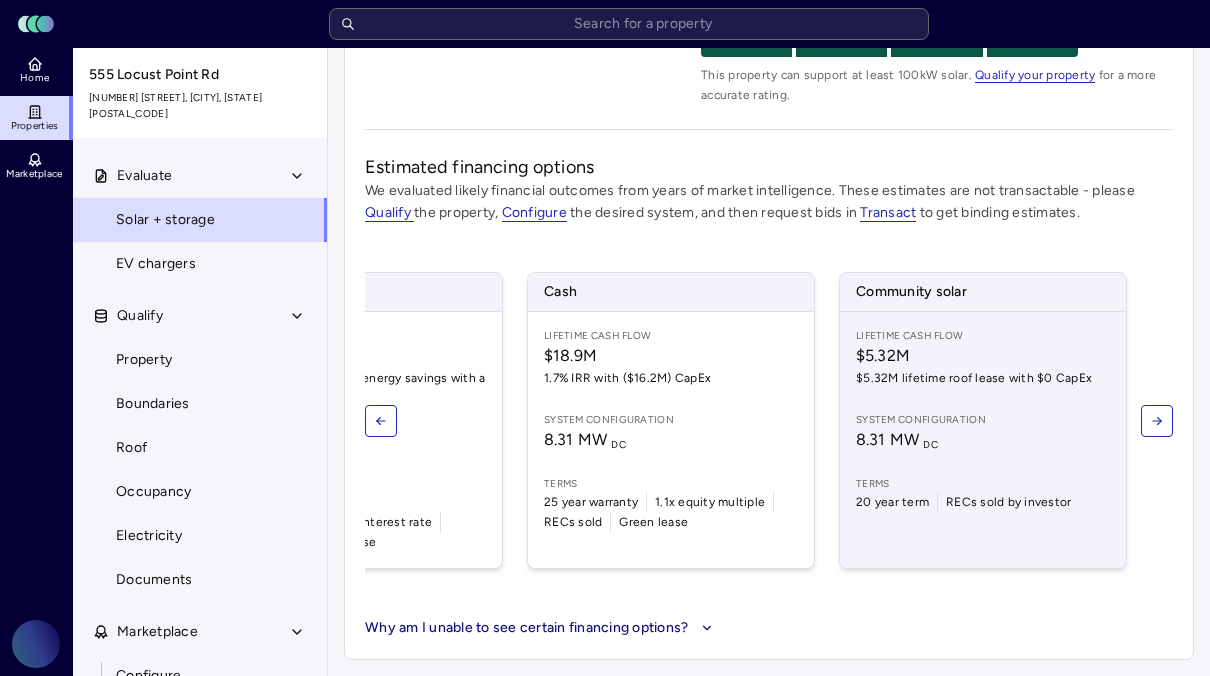click on "Lifetime Cash Flow $5.32M $5.32M lifetime roof lease with $0 CapEx System configuration 8.31 MW   DC Terms 20 year term RECs sold by investor" at bounding box center [983, 440] 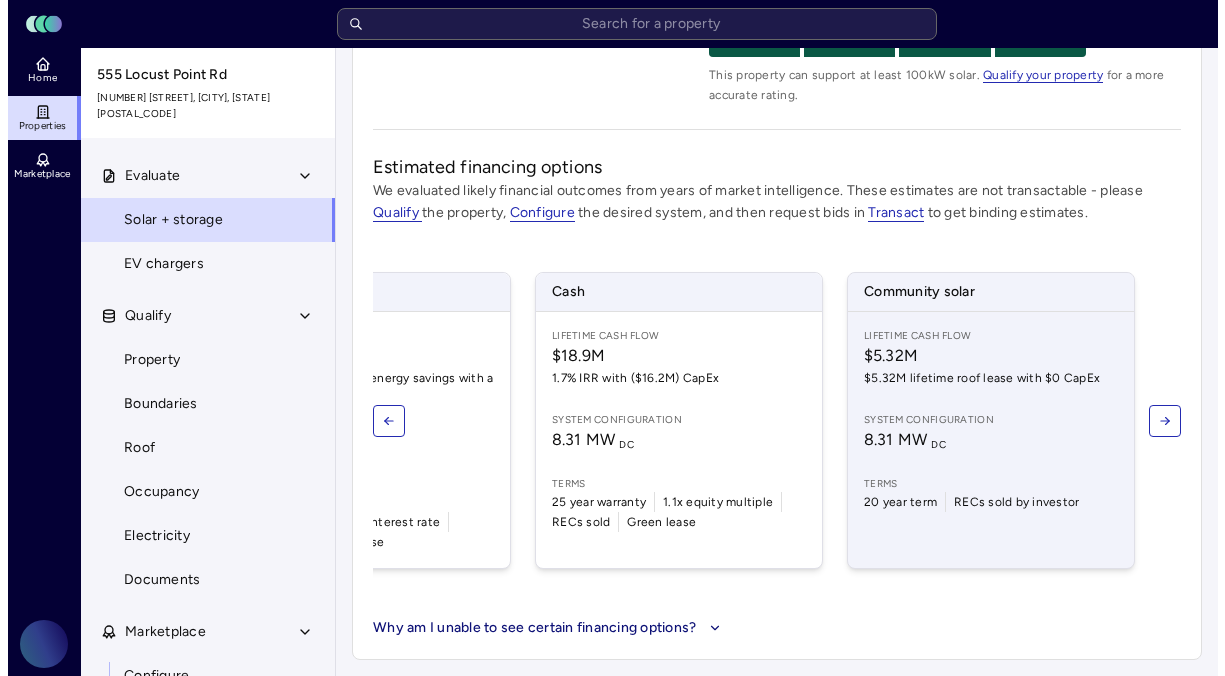 scroll, scrollTop: 0, scrollLeft: 197, axis: horizontal 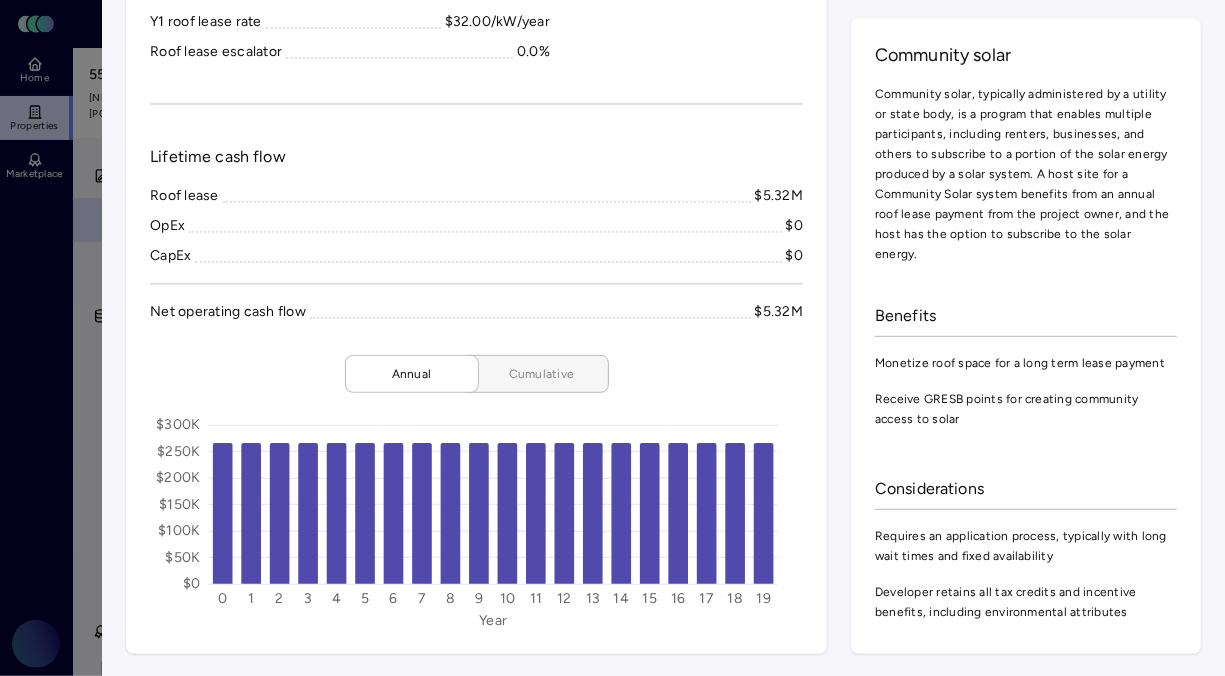 click on "Cumulative" at bounding box center [534, 374] 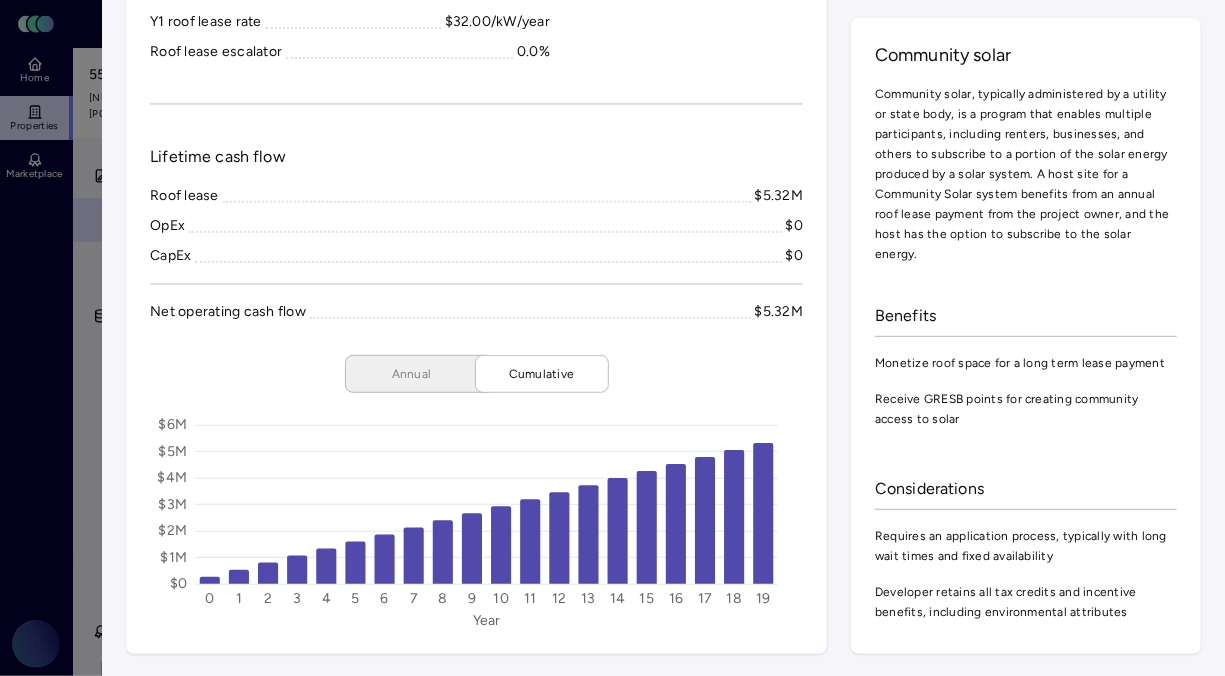 click at bounding box center [239, 577] 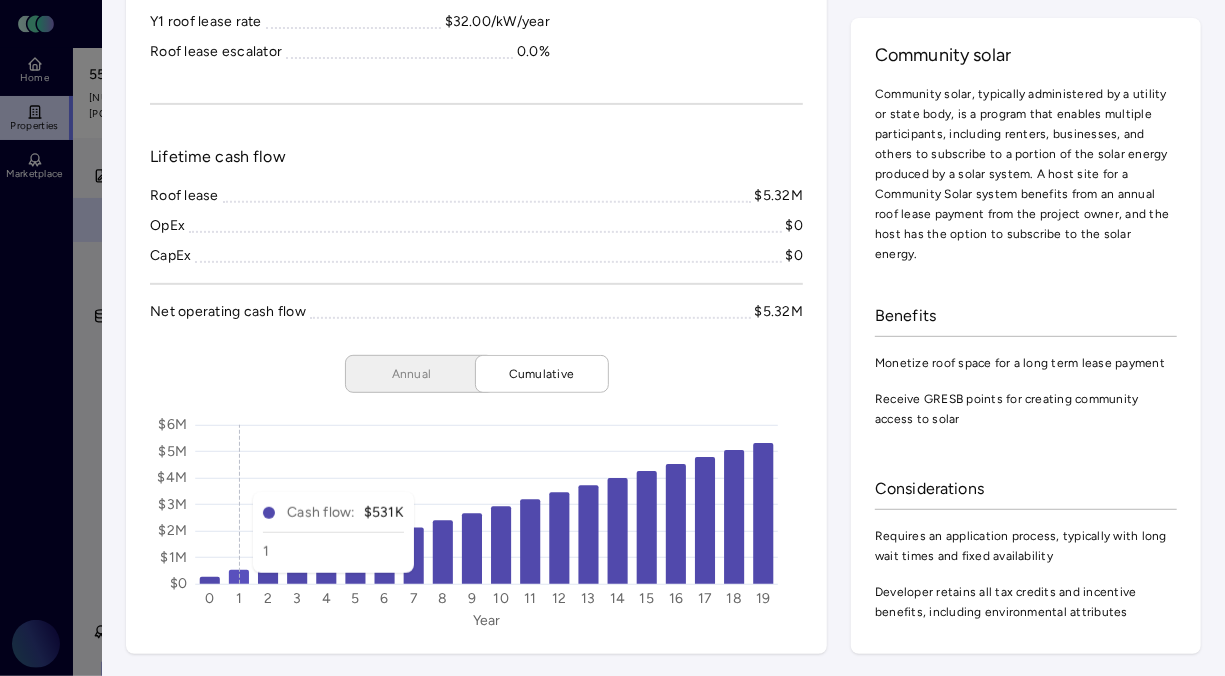 click on "2" at bounding box center (268, 599) 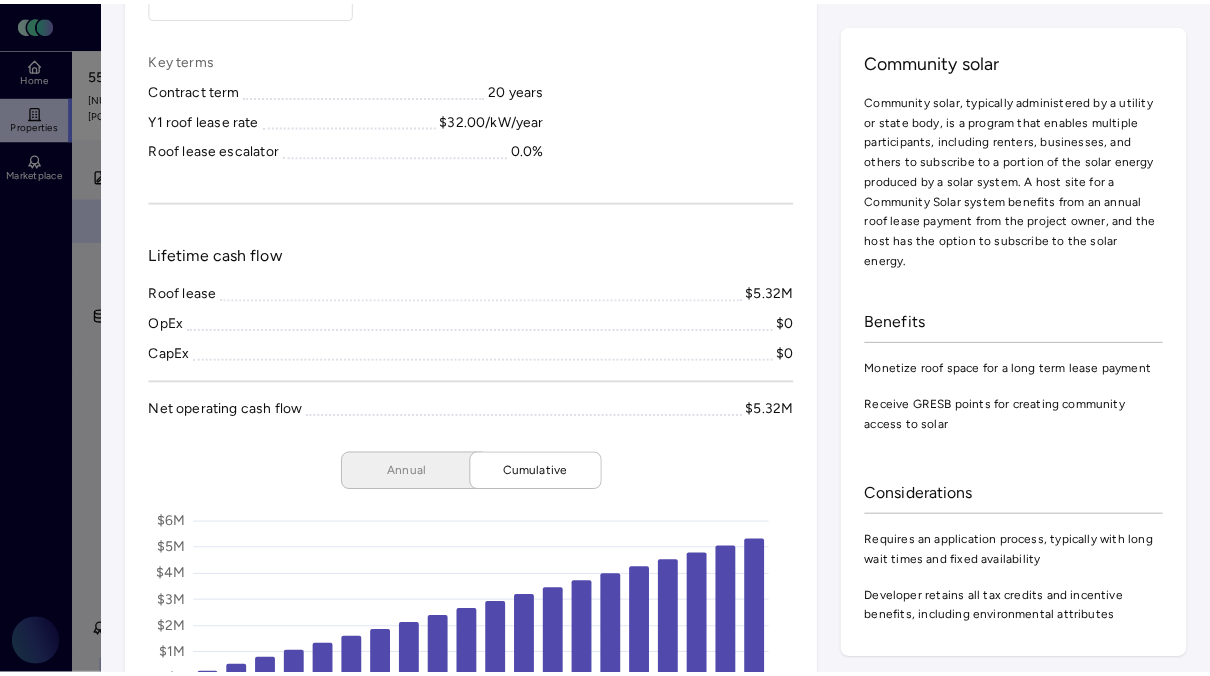 scroll, scrollTop: 231, scrollLeft: 0, axis: vertical 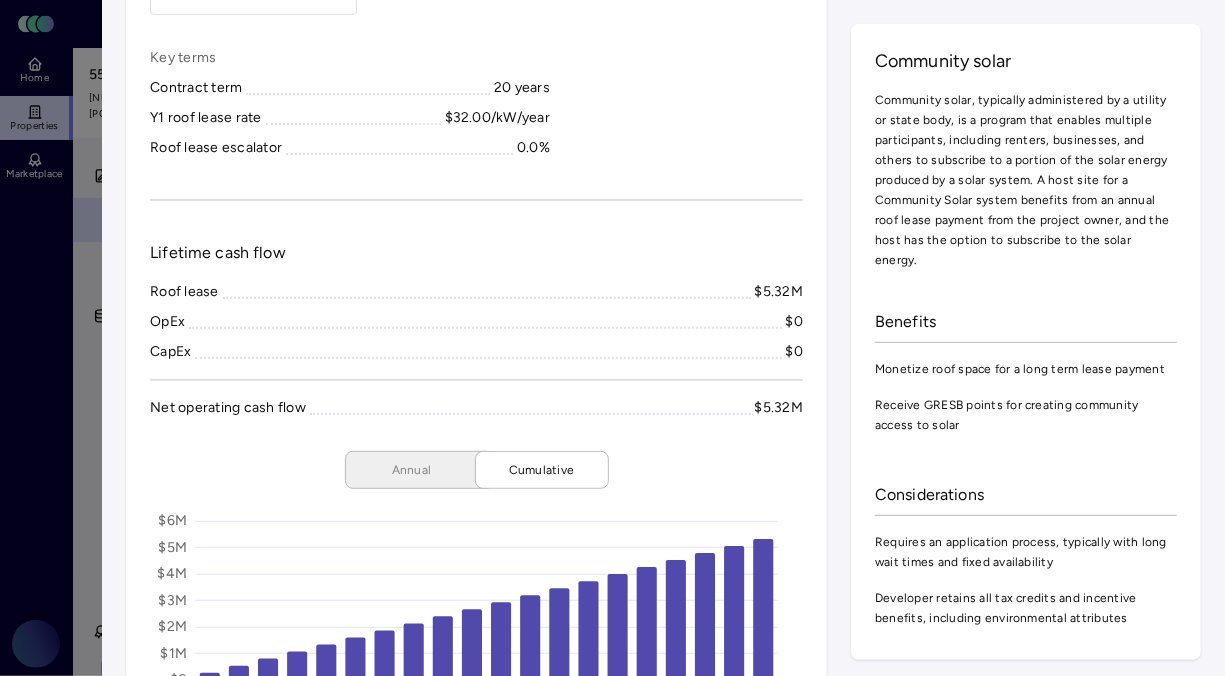 click at bounding box center (612, 338) 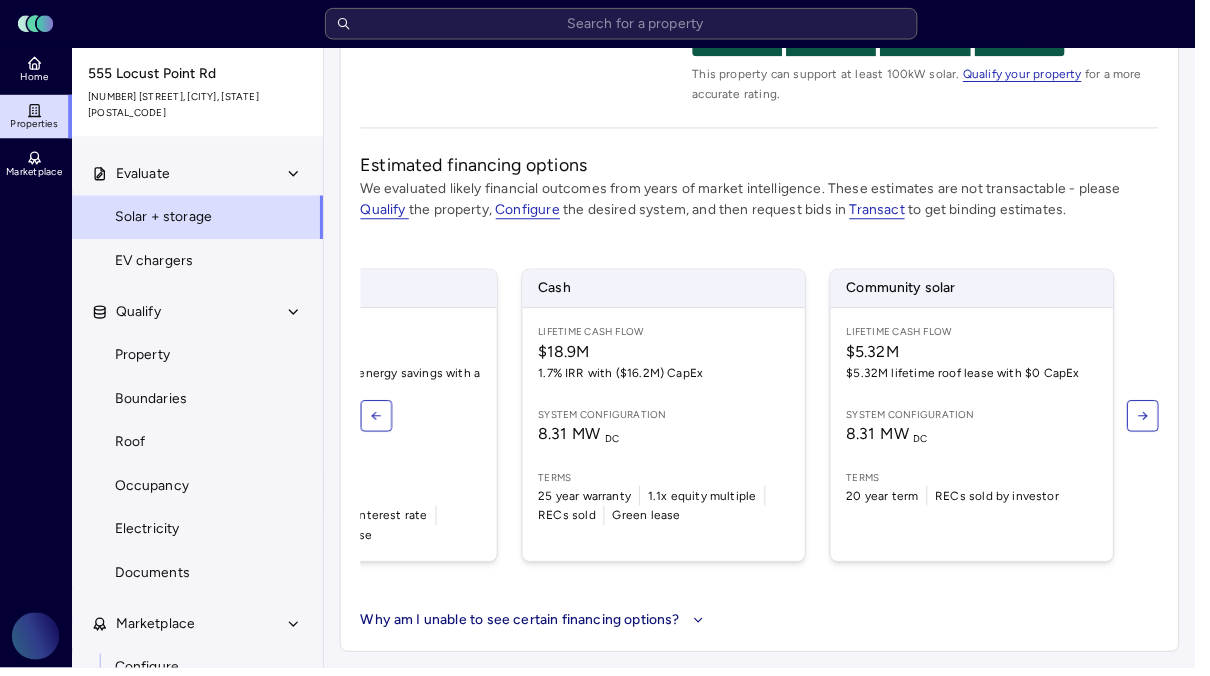 scroll, scrollTop: 0, scrollLeft: 182, axis: horizontal 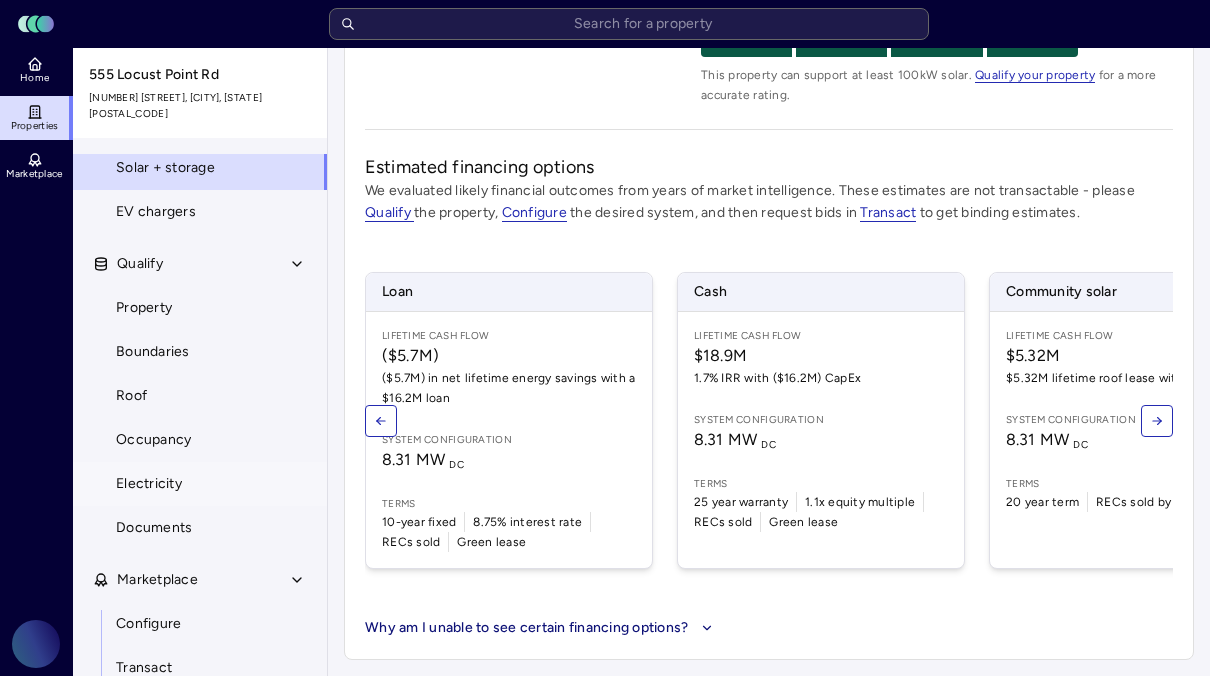 click on "Electricity" at bounding box center (149, 484) 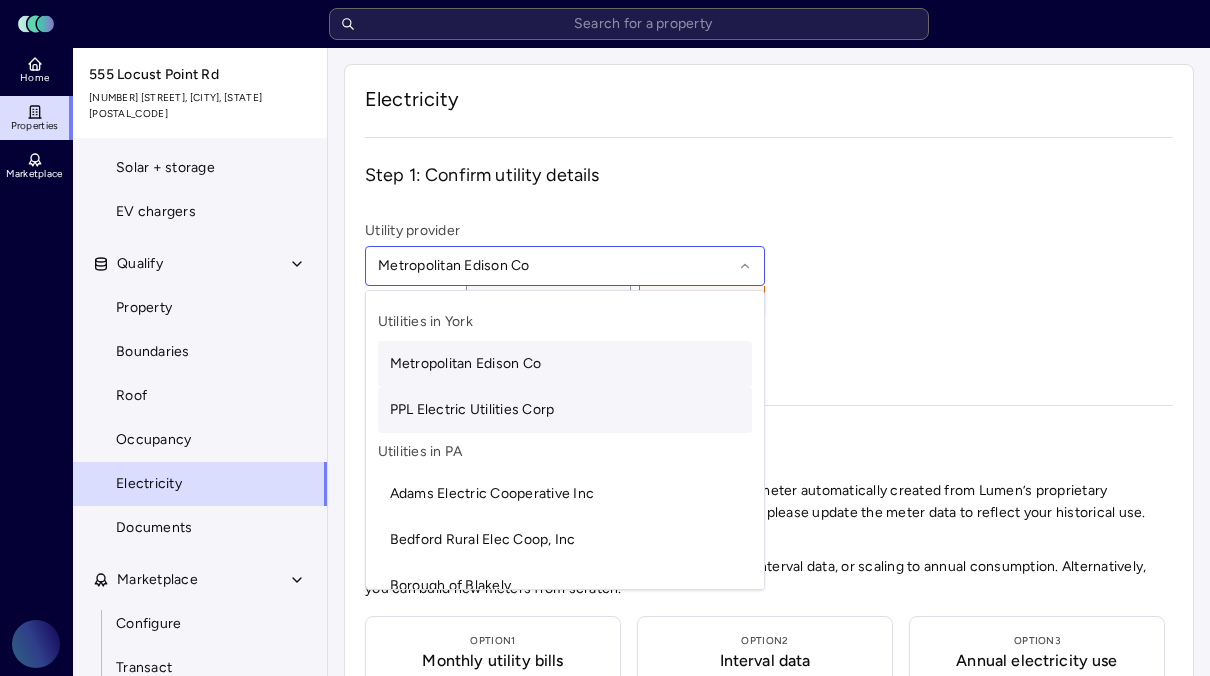 click on "PPL Electric Utilities Corp" at bounding box center [472, 409] 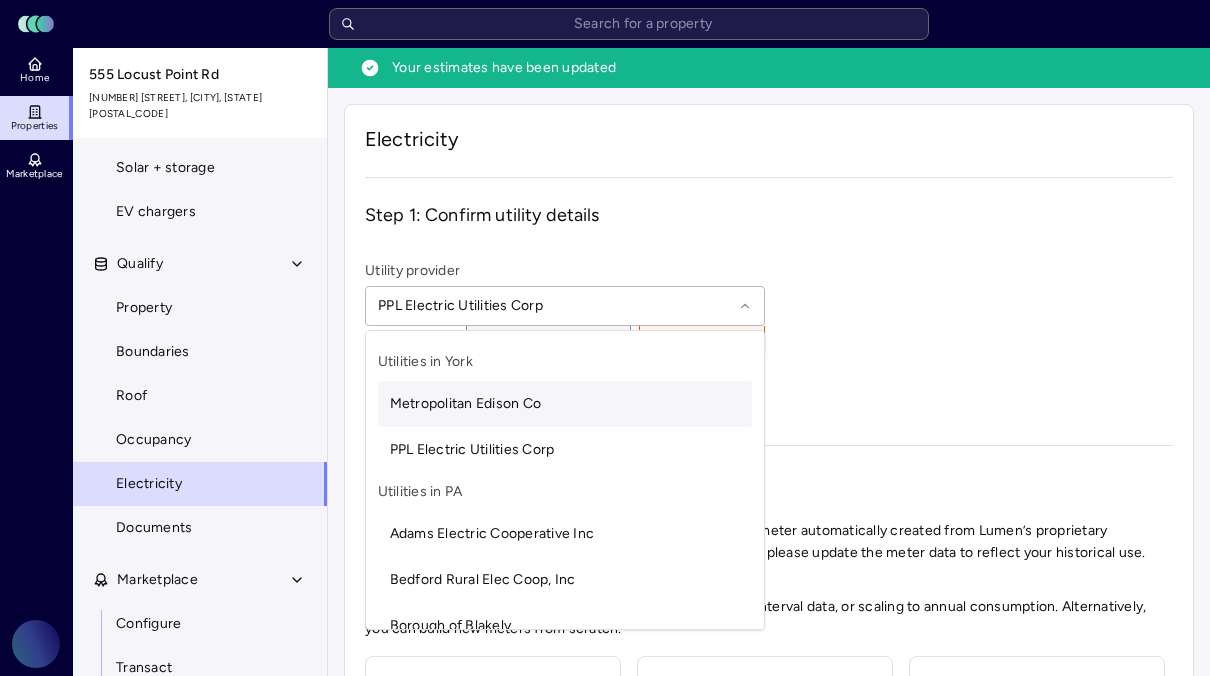 click on "Utility provider   option PPL Electric Utilities Corp, selected. 52 results available. Use Up and Down to choose options, press Enter to select the currently focused option, press Escape to exit the menu, press Tab to select the option and exit the menu. PPL Electric Utilities Corp   Confirm data is correct  Lumen estimate I have a 3rd-party supplier" at bounding box center [769, 328] 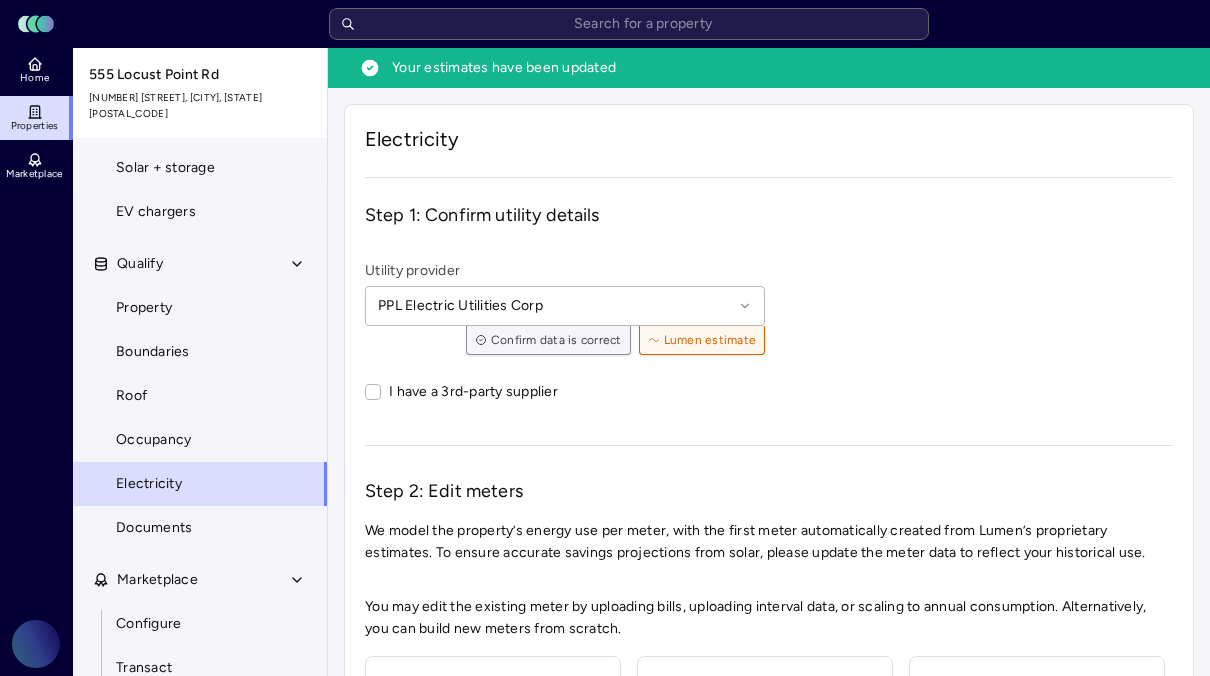 click on "Solar + storage" at bounding box center [165, 168] 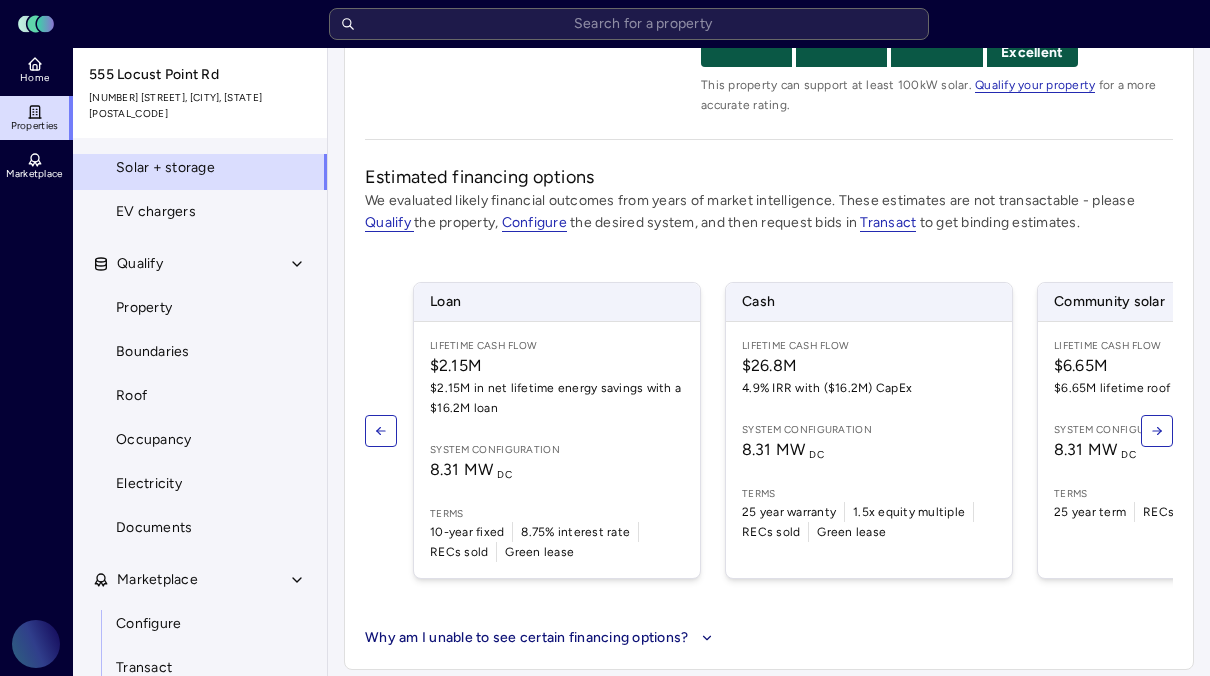 scroll, scrollTop: 490, scrollLeft: 0, axis: vertical 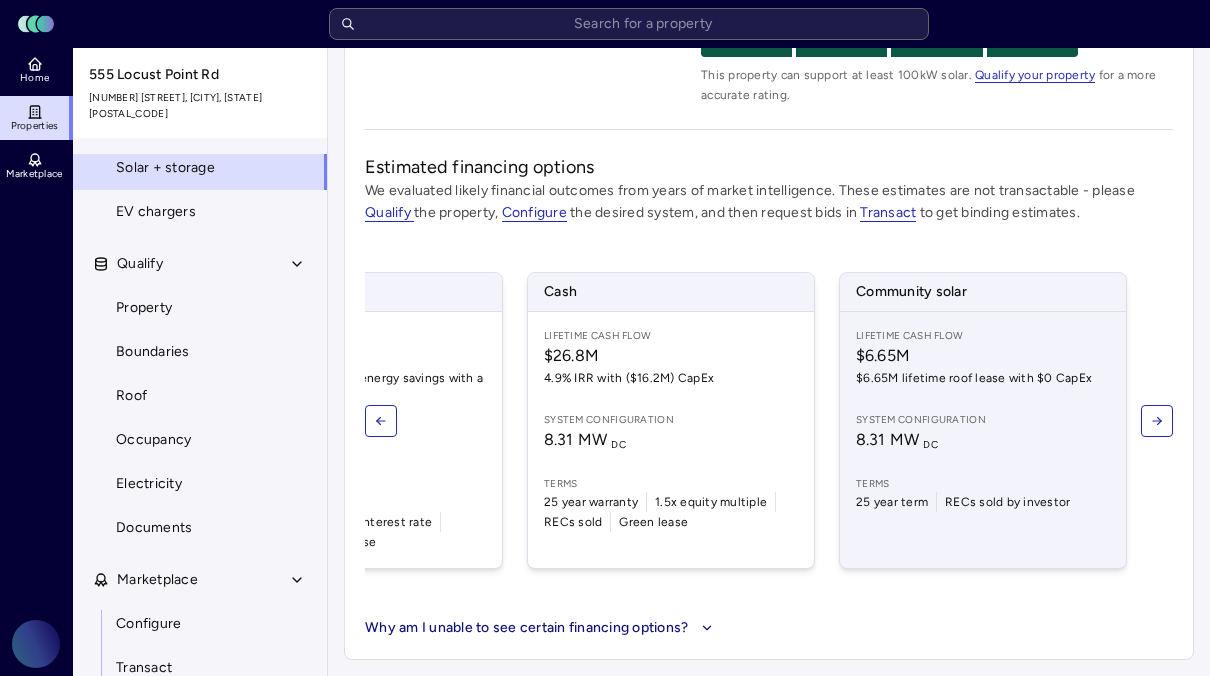 click on "Lifetime Cash Flow $6.65M $6.65M lifetime roof lease with $0 CapEx System configuration 8.31 MW   DC Terms 25 year term RECs sold by investor" at bounding box center [983, 440] 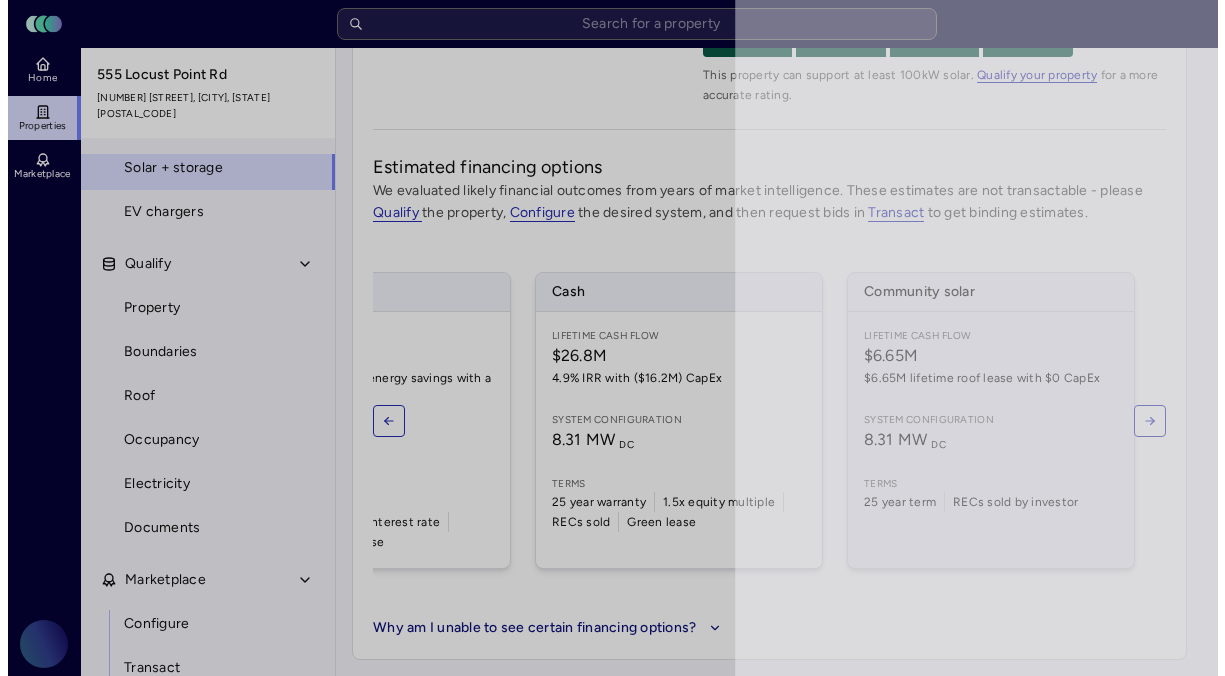 scroll, scrollTop: 0, scrollLeft: 197, axis: horizontal 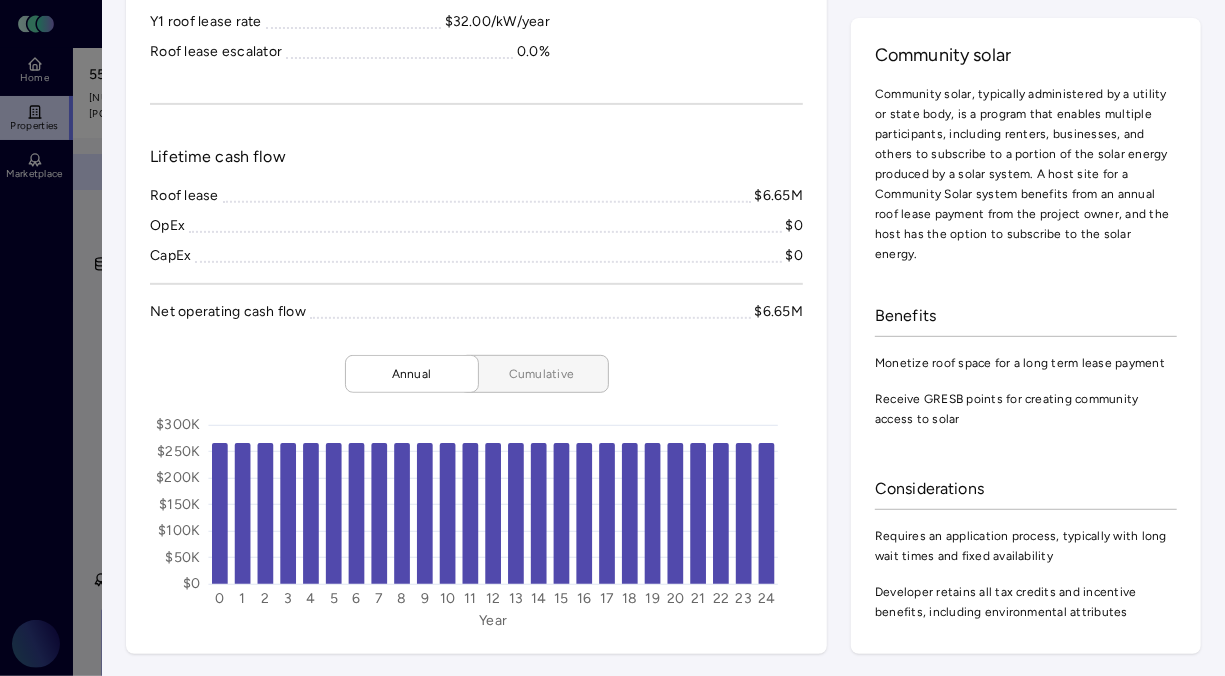 click on "Cumulative" at bounding box center (412, 374) 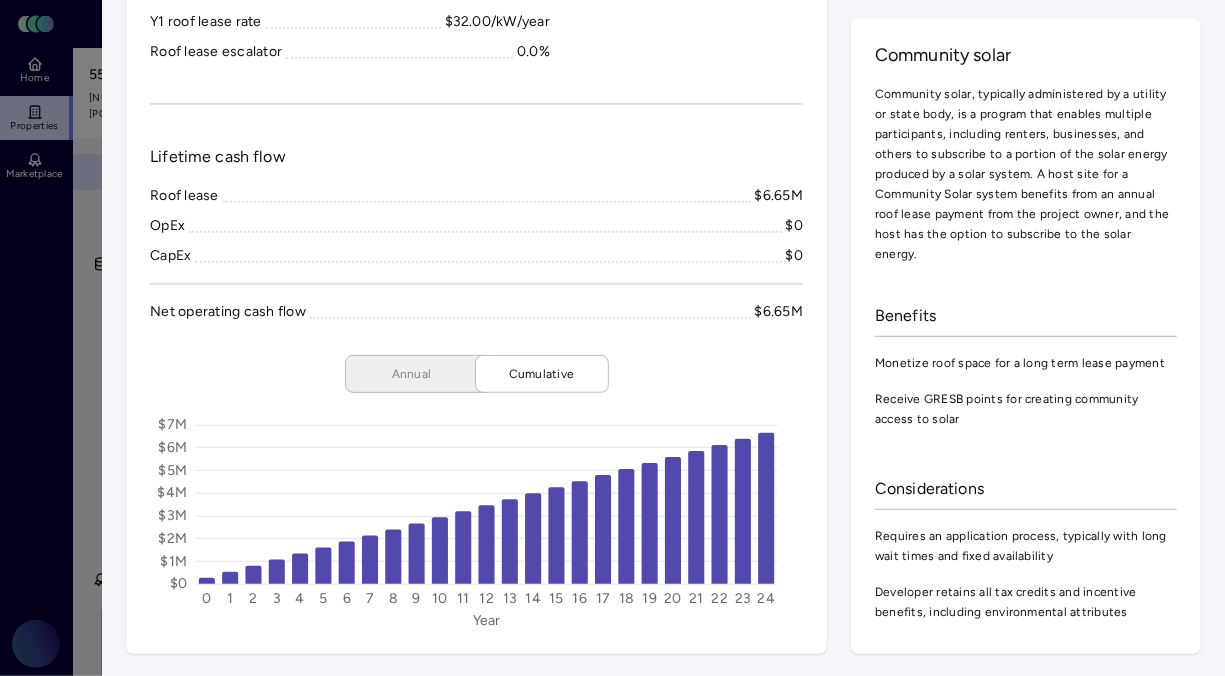 click at bounding box center [230, 578] 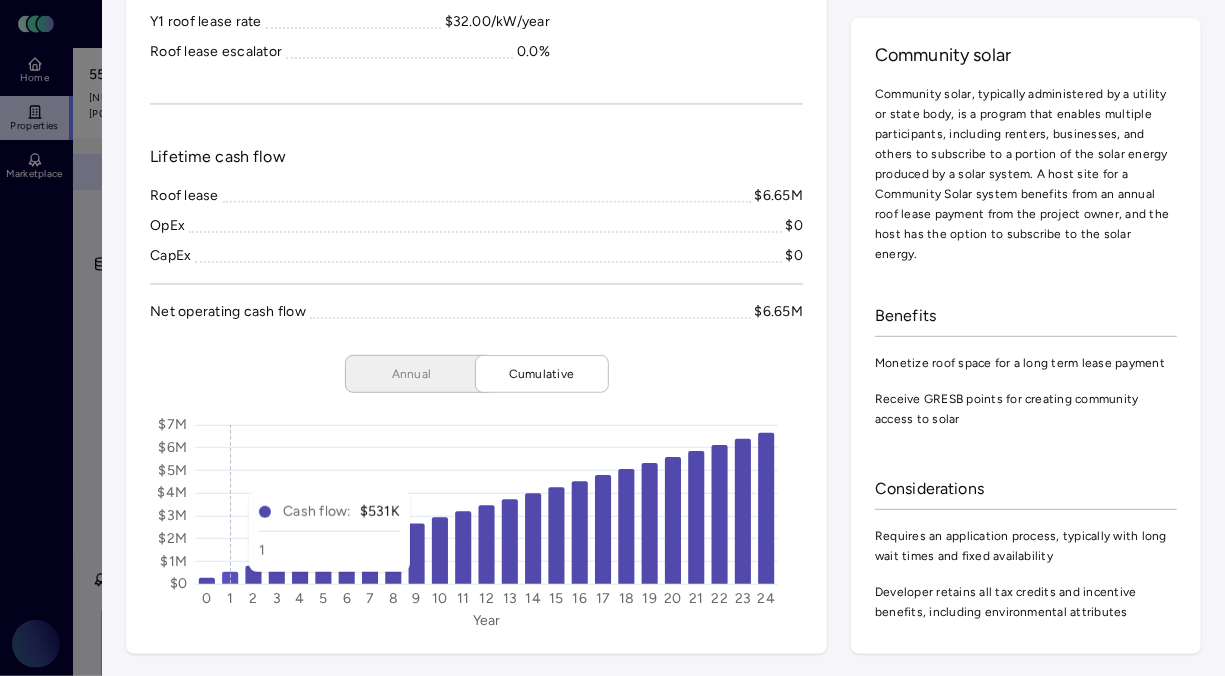 click on "Annual Cumulative Year $0 $1M $2M $3M $4M $5M $6M $7M 0 1 2 3 4 5 6 7 8 9 10 11 12 13 14 15 16 17 18 19 20 21 22 23 24" at bounding box center [476, 492] 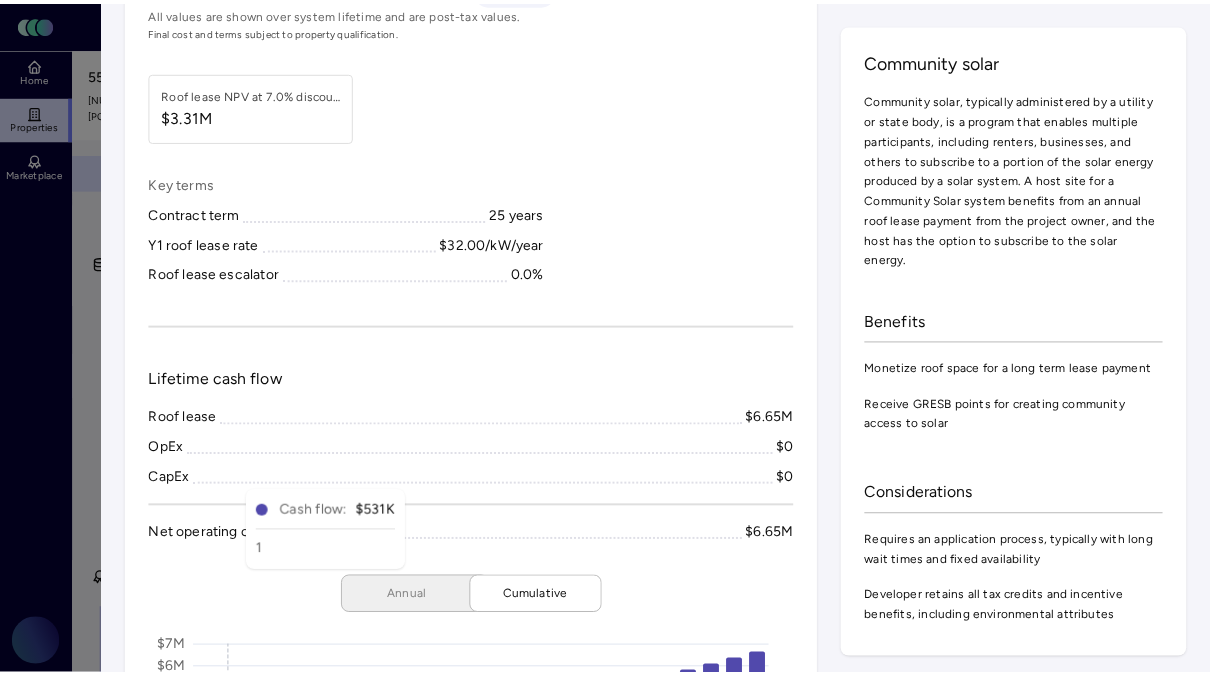 scroll, scrollTop: 0, scrollLeft: 0, axis: both 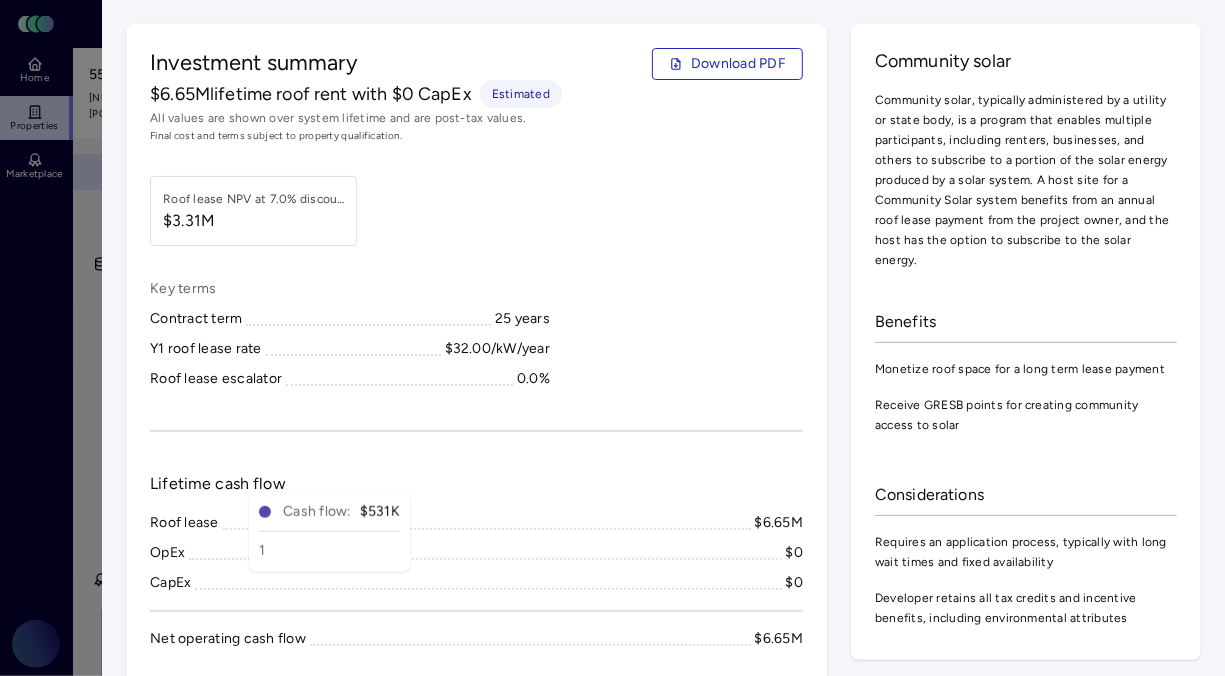 click at bounding box center (612, 338) 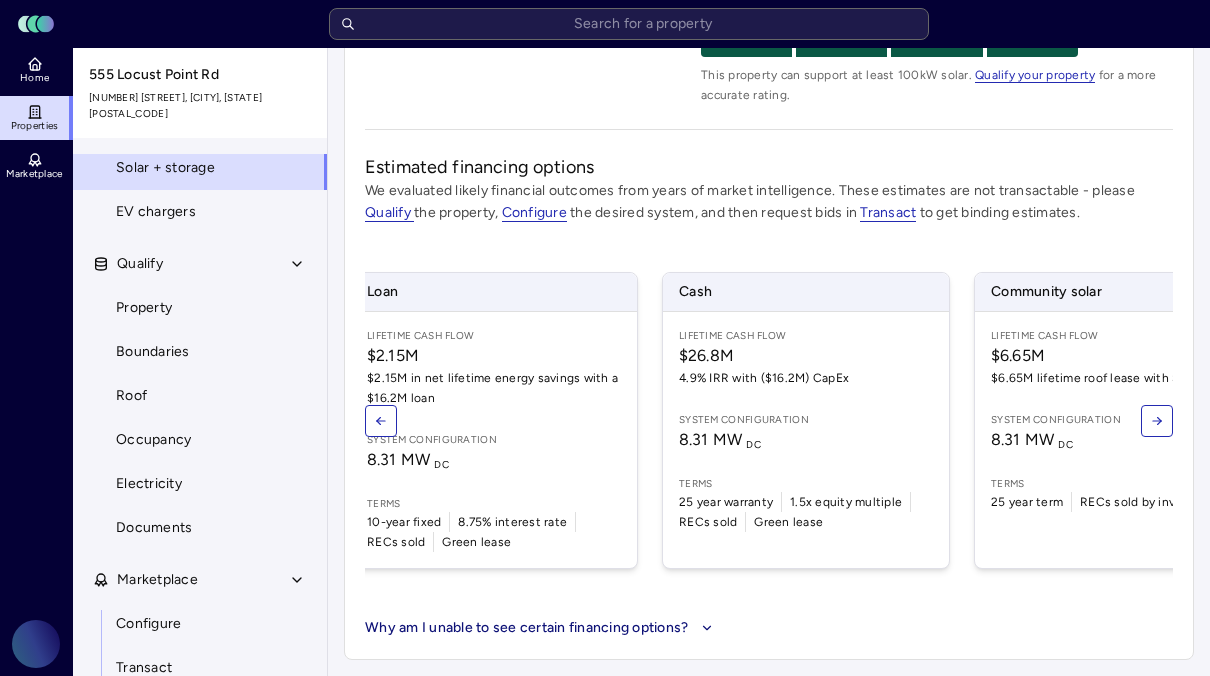 scroll, scrollTop: 0, scrollLeft: 0, axis: both 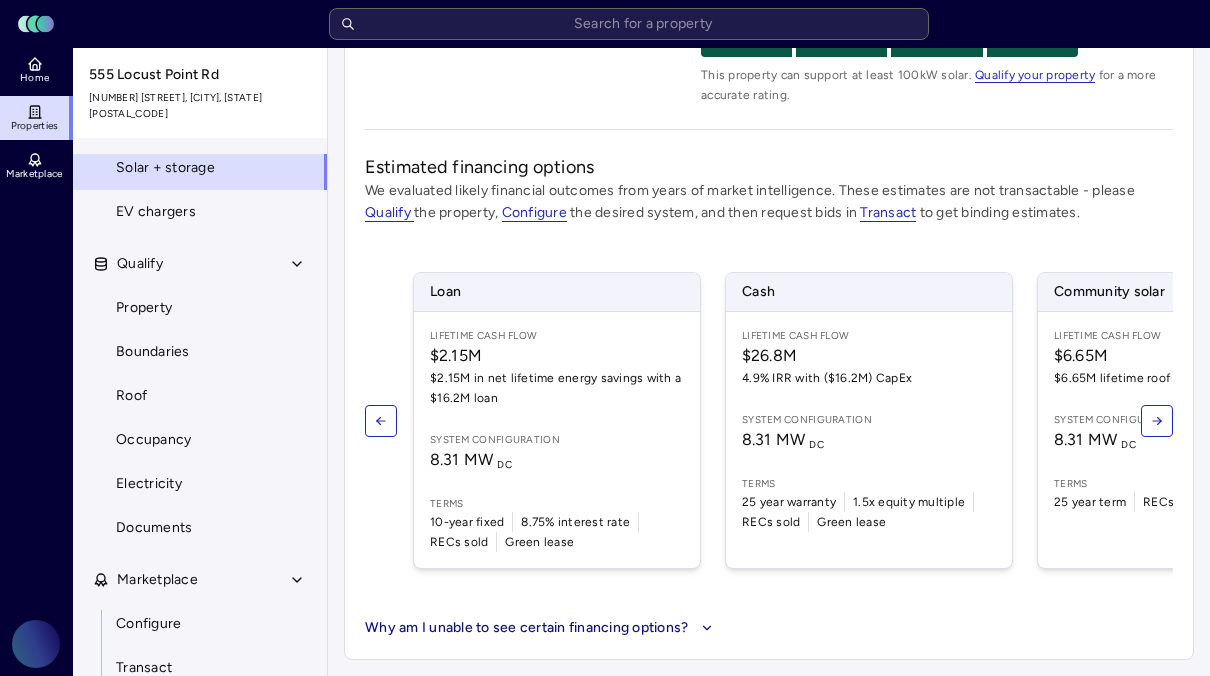 click on "Loan Lifetime Cash Flow $2.15M $2.15M in net lifetime energy savings with a $16.2M loan System configuration 8.31 MW   DC Terms 10-year fixed 8.75% interest rate RECs sold Green lease Cash Lifetime Cash Flow $26.8M 4.9% IRR with ($16.2M) CapEx System configuration 8.31 MW   DC Terms 25 year warranty 1.5x equity multiple RECs sold Green lease Community solar Lifetime Cash Flow $6.65M $6.65M lifetime roof lease with $0 CapEx System configuration 8.31 MW   DC Terms 25 year term RECs sold by investor" at bounding box center (769, 420) 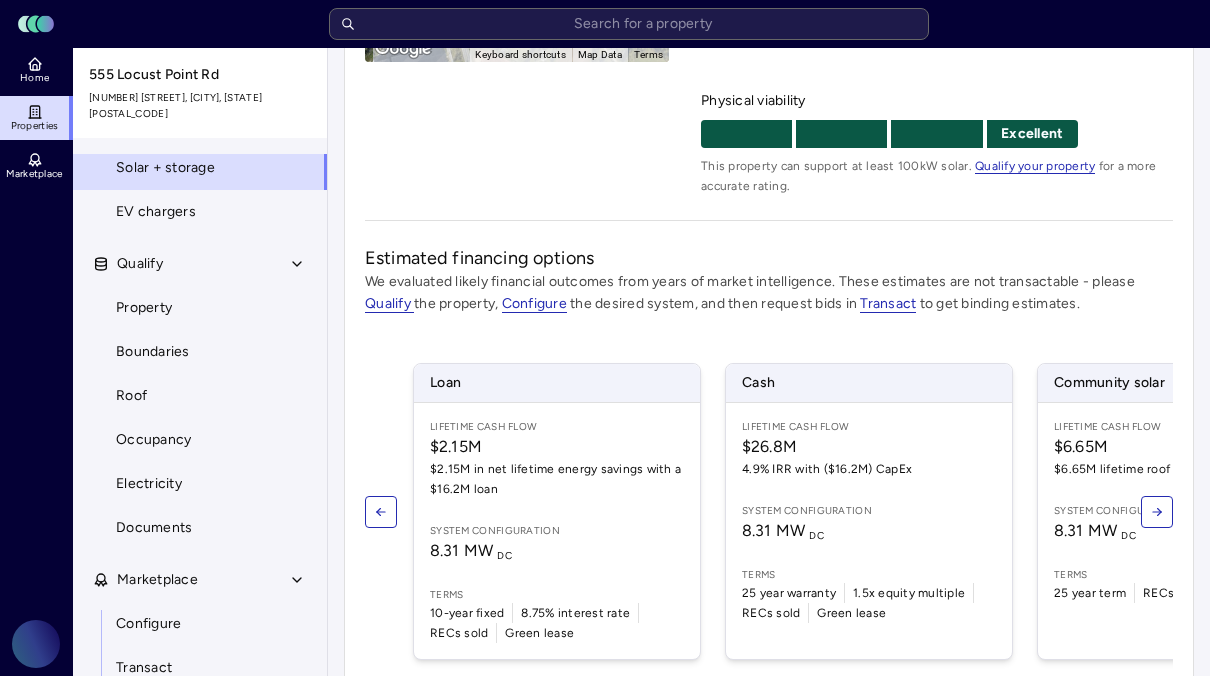 scroll, scrollTop: 490, scrollLeft: 0, axis: vertical 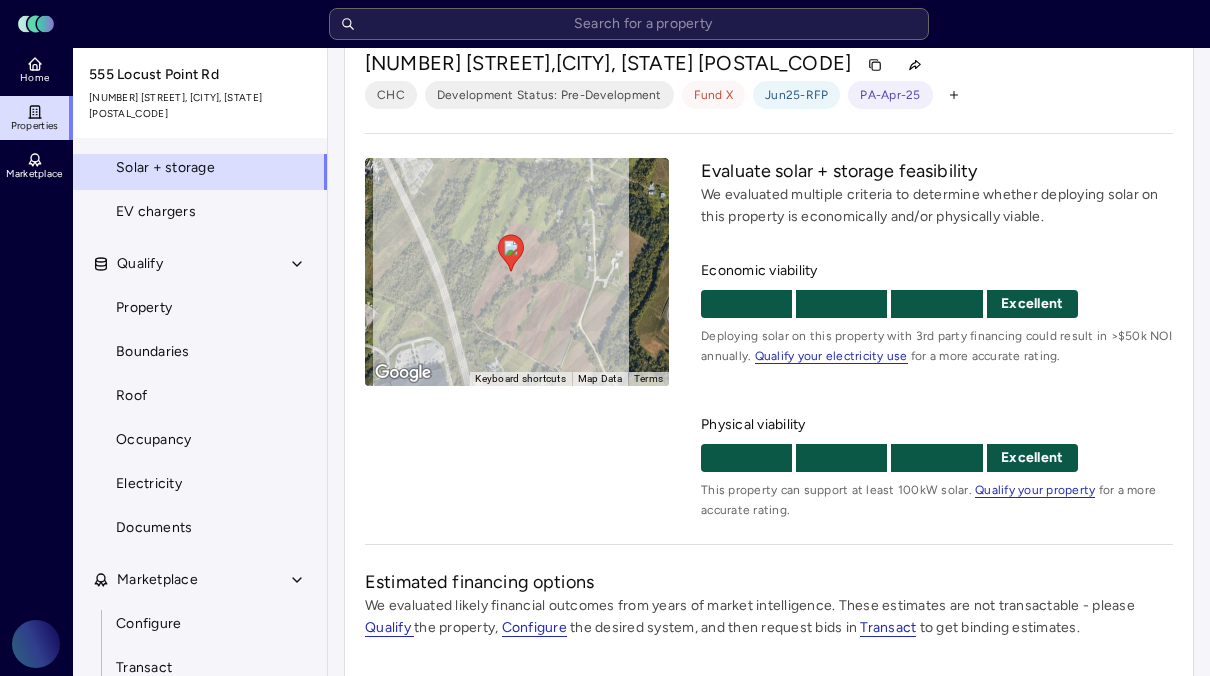 click on "To navigate, press the arrow keys. To activate drag with keyboard, press Alt + Enter or Alt + Space. Once you are in keyboard drag state, use the arrow keys to move the marker. To complete the drag, press the Enter or Space keys. To cancel the drag and return to the original position, press Alt + Enter, Alt + Space, or Escape" at bounding box center (517, 272) 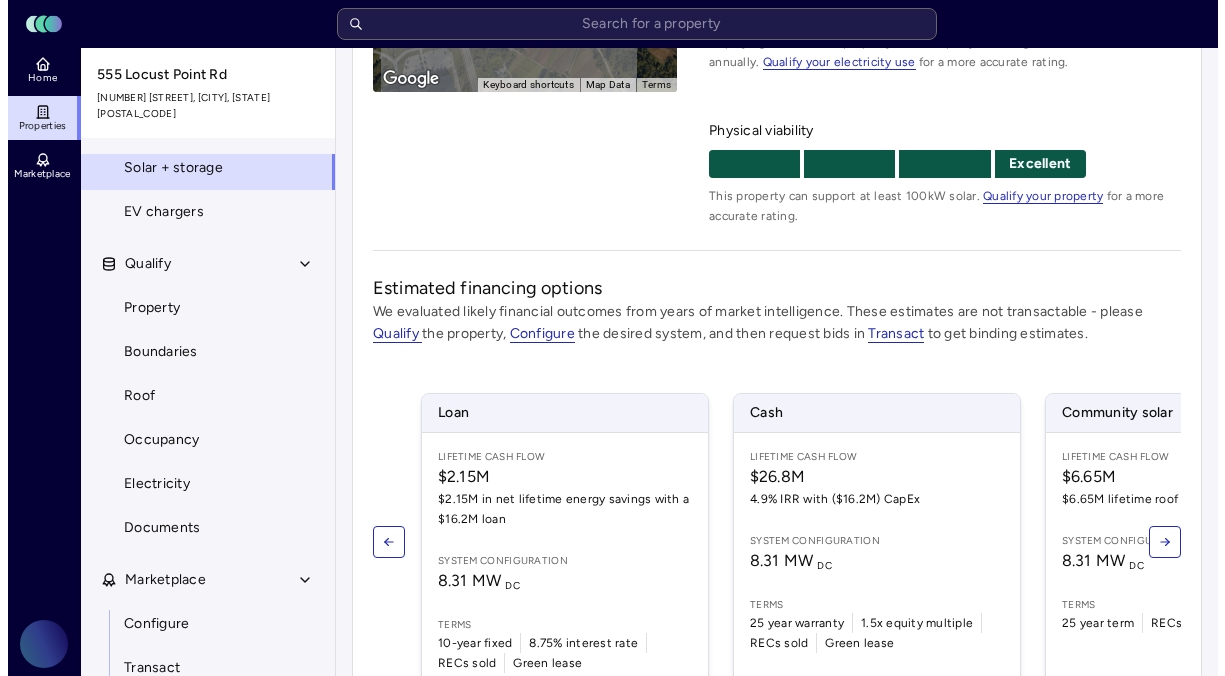 scroll, scrollTop: 490, scrollLeft: 0, axis: vertical 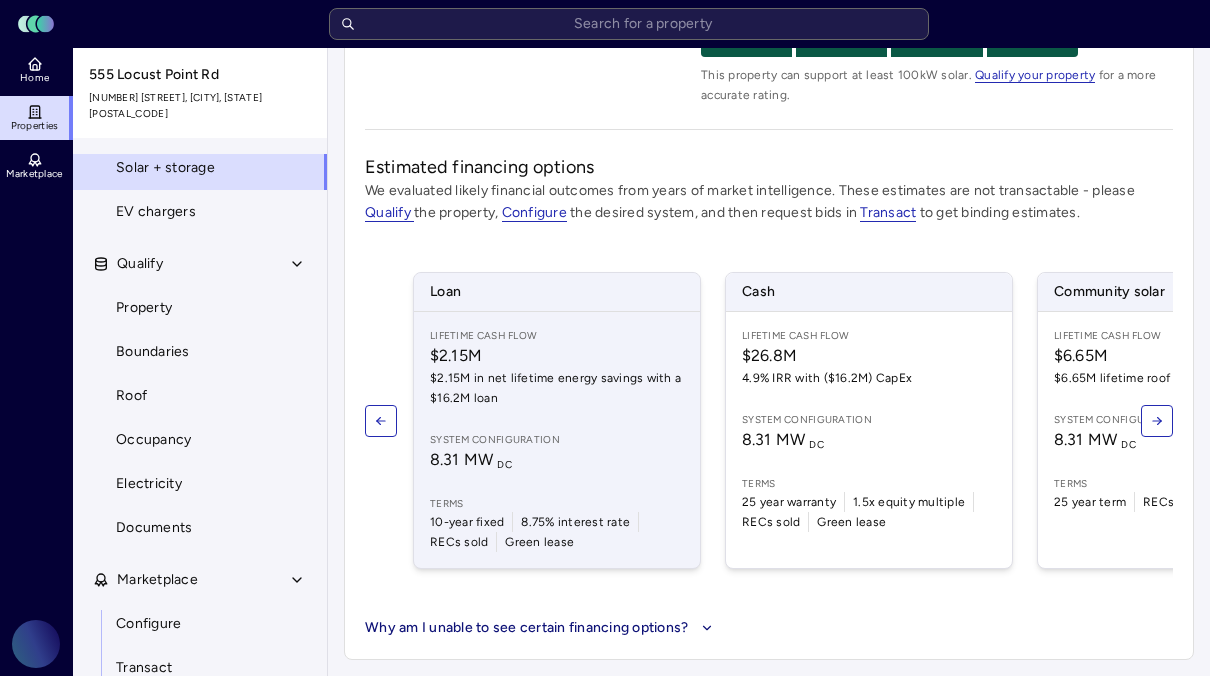 click on "Lifetime Cash Flow $2.15M $2.15M in net lifetime energy savings with a $16.2M loan System configuration 8.31 MW   DC Terms 10-year fixed 8.75% interest rate RECs sold Green lease" at bounding box center (557, 440) 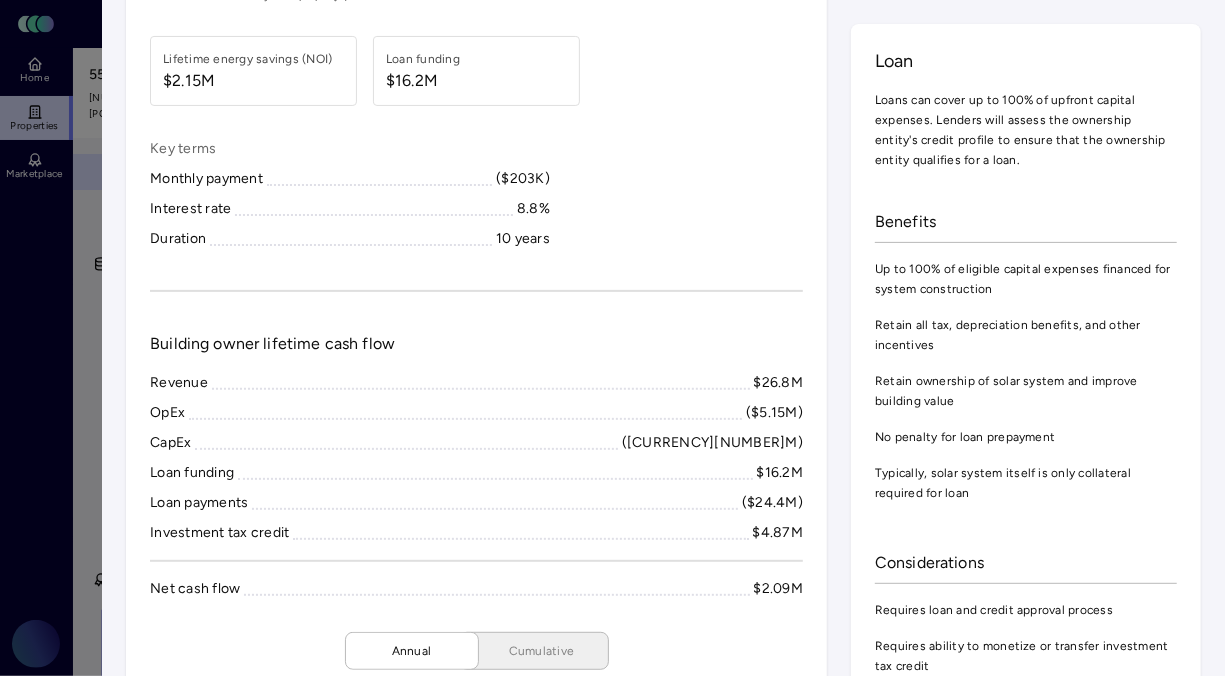 scroll, scrollTop: 165, scrollLeft: 0, axis: vertical 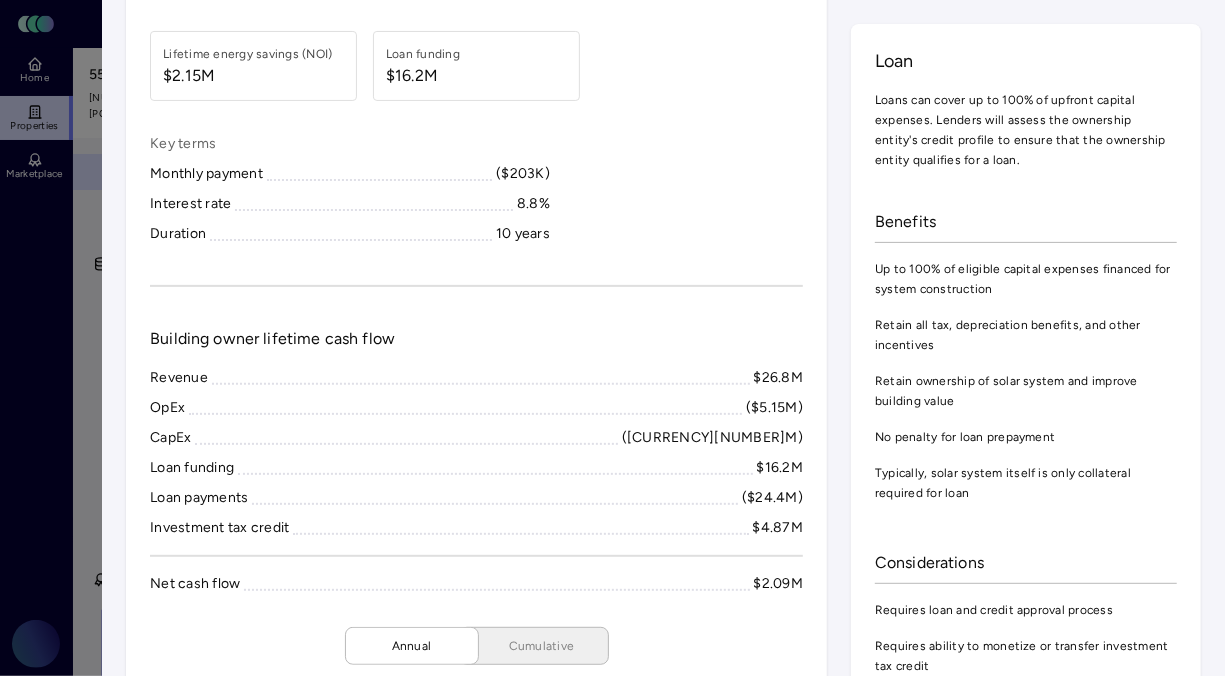 click on "Investment summary Download PDF $2.15M  in net lifetime energy savings with a  $16.2M   loan Estimated All values are shown over system lifetime and are post-tax values. Investment Tax Credit (ITC) is applied if eligible. Final cost and terms subject to property qualification. Lifetime energy savings (NOI) $2.15M Loan funding $16.2M Key terms Monthly payment ($203K) Interest rate 8.8% Duration 10 years Building owner lifetime cash flow Revenue $26.8M OpEx ($5.15M) CapEx ($16.2M) Loan funding $16.2M Loan payments ($24.4M) Investment tax credit $4.87M Net cash flow $2.09M Annual Cumulative Year ($2M) ($1M) $0 $1M $2M $3M $4M 0 1 2 3 4 5 6 7 8 9 10 11 12 13 14 15 16 17 18 19 20 21 22 23 24 25 Tenant lifetime cash flow Utility savings $3.47M OpEx $0 CapEx $0 Net cash flow $3.47M Annual Cumulative Year $0 $50K $100K $150K $200K $250K 0 1 2 3 4 5 6 7 8 9 10 11 12 13 14 15 16 17 18 19 20 21 22 23 24 25 System configuration Final system size may be impacted by site walk recommendations. Solar configuration Location 0" at bounding box center (663, 2420) 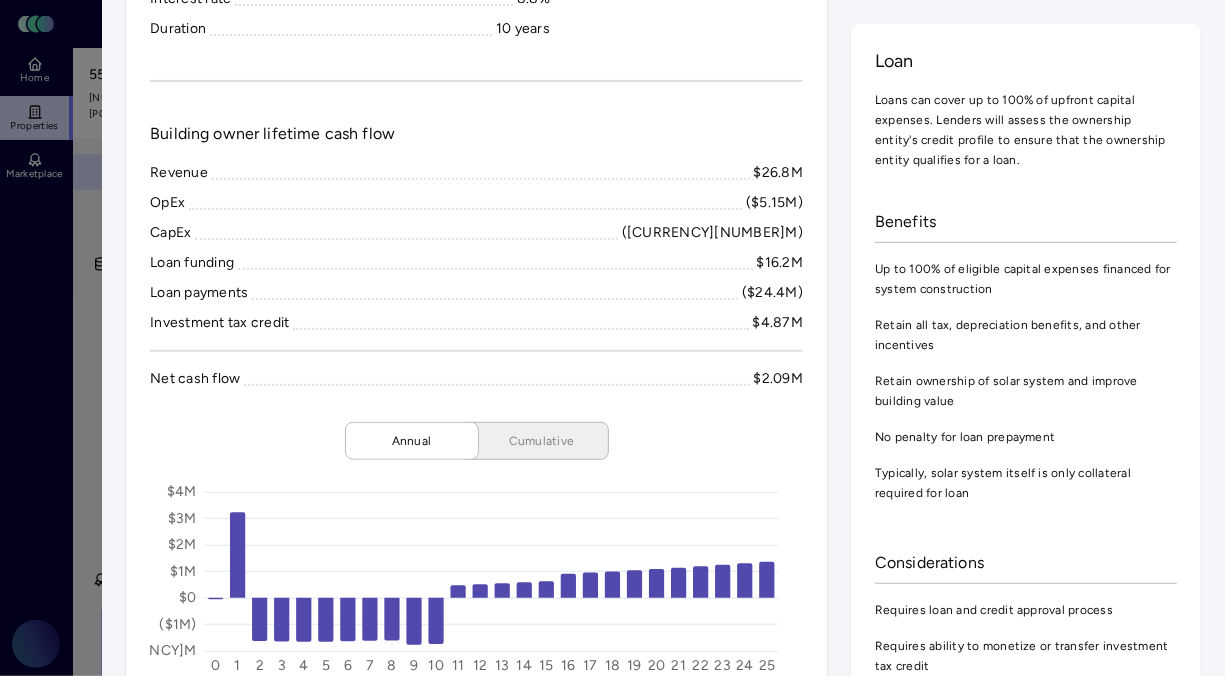 scroll, scrollTop: 453, scrollLeft: 0, axis: vertical 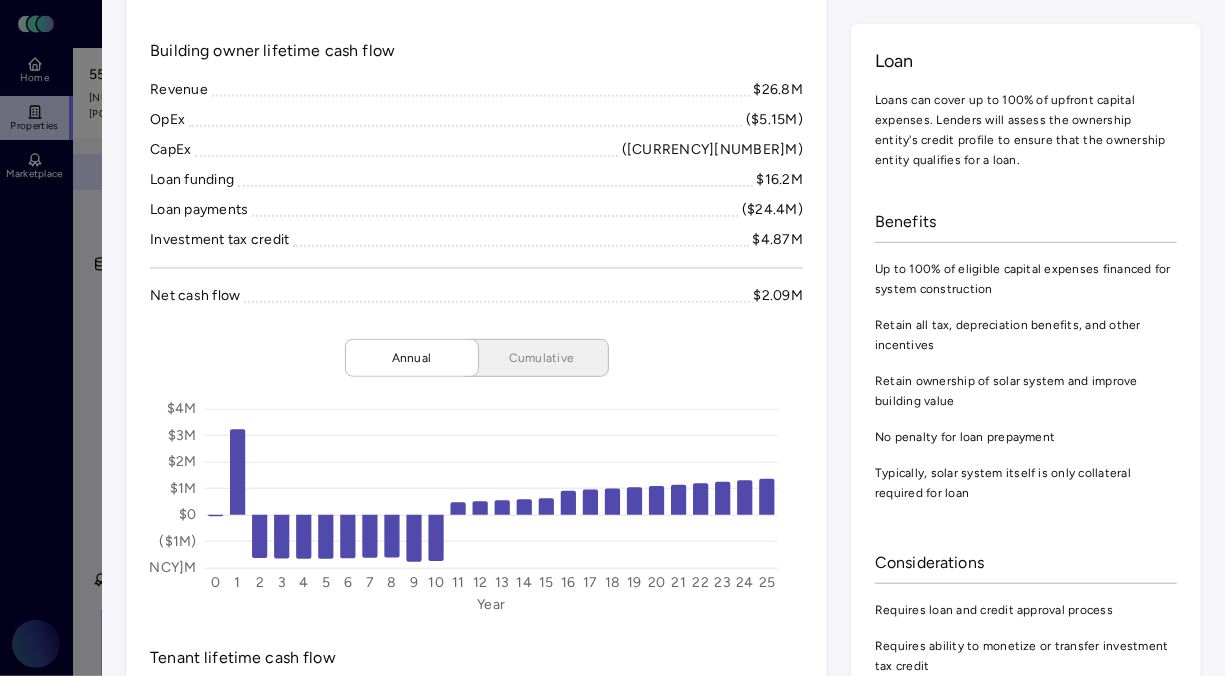 click on "Investment summary Download PDF $2.15M  in net lifetime energy savings with a  $16.2M   loan Estimated All values are shown over system lifetime and are post-tax values. Investment Tax Credit (ITC) is applied if eligible. Final cost and terms subject to property qualification. Lifetime energy savings (NOI) $2.15M Loan funding $16.2M Key terms Monthly payment ($203K) Interest rate 8.8% Duration 10 years Building owner lifetime cash flow Revenue $26.8M OpEx ($5.15M) CapEx ($16.2M) Loan funding $16.2M Loan payments ($24.4M) Investment tax credit $4.87M Net cash flow $2.09M Annual Cumulative Year ($2M) ($1M) $0 $1M $2M $3M $4M 0 1 2 3 4 5 6 7 8 9 10 11 12 13 14 15 16 17 18 19 20 21 22 23 24 25 Tenant lifetime cash flow Utility savings $3.47M OpEx $0 CapEx $0 Net cash flow $3.47M Annual Cumulative Year $0 $50K $100K $150K $200K $250K 0 1 2 3 4 5 6 7 8 9 10 11 12 13 14 15 16 17 18 19 20 21 22 23 24 25 System configuration Final system size may be impacted by site walk recommendations. Solar configuration Location 0" at bounding box center (663, 2132) 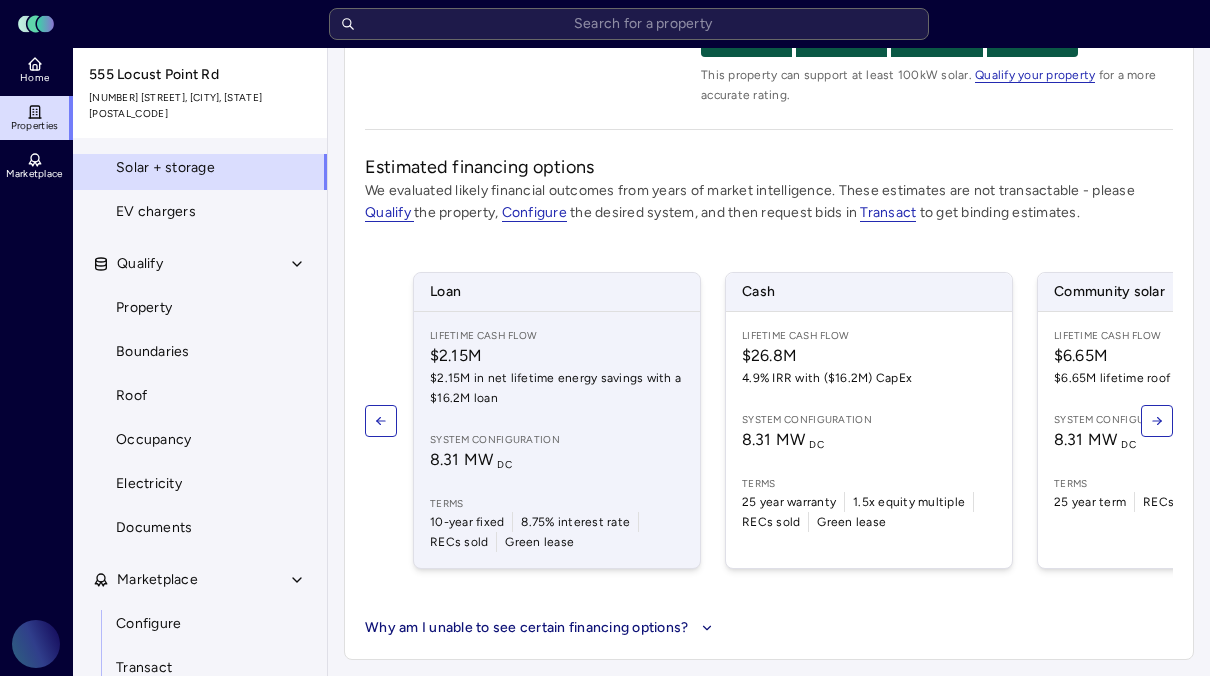 click on "Lifetime Cash Flow $2.15M $2.15M in net lifetime energy savings with a $16.2M loan System configuration 8.31 MW   DC Terms 10-year fixed 8.75% interest rate RECs sold Green lease" at bounding box center [557, 440] 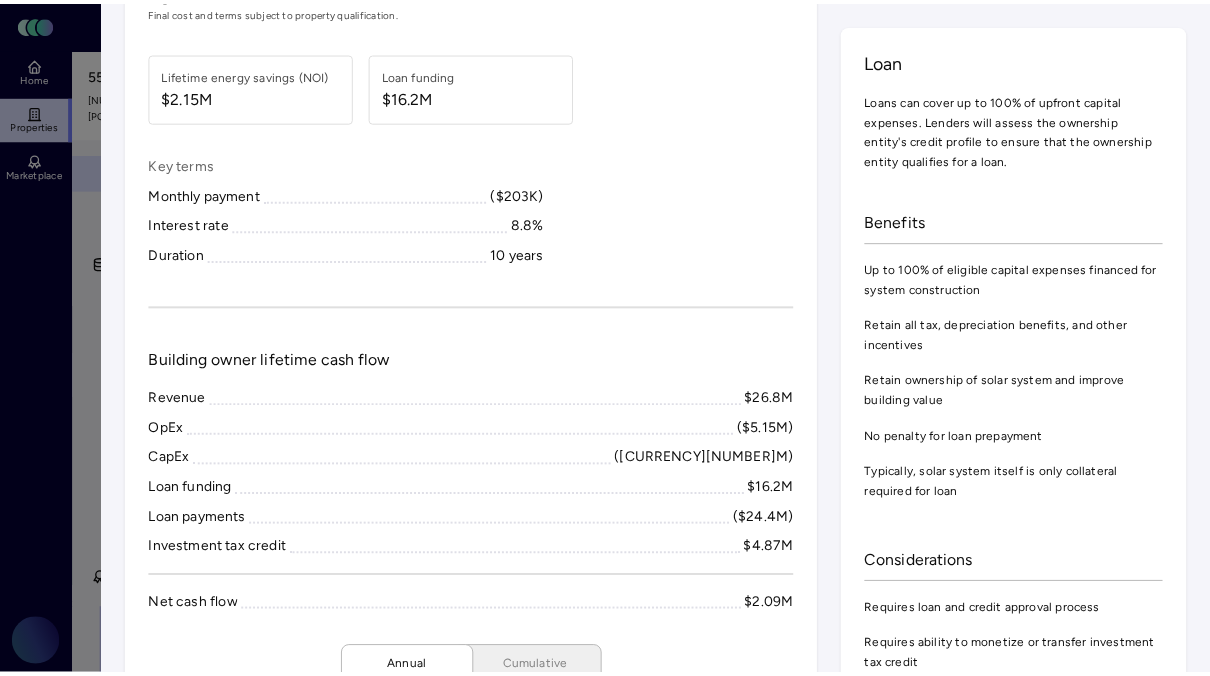 scroll, scrollTop: 141, scrollLeft: 0, axis: vertical 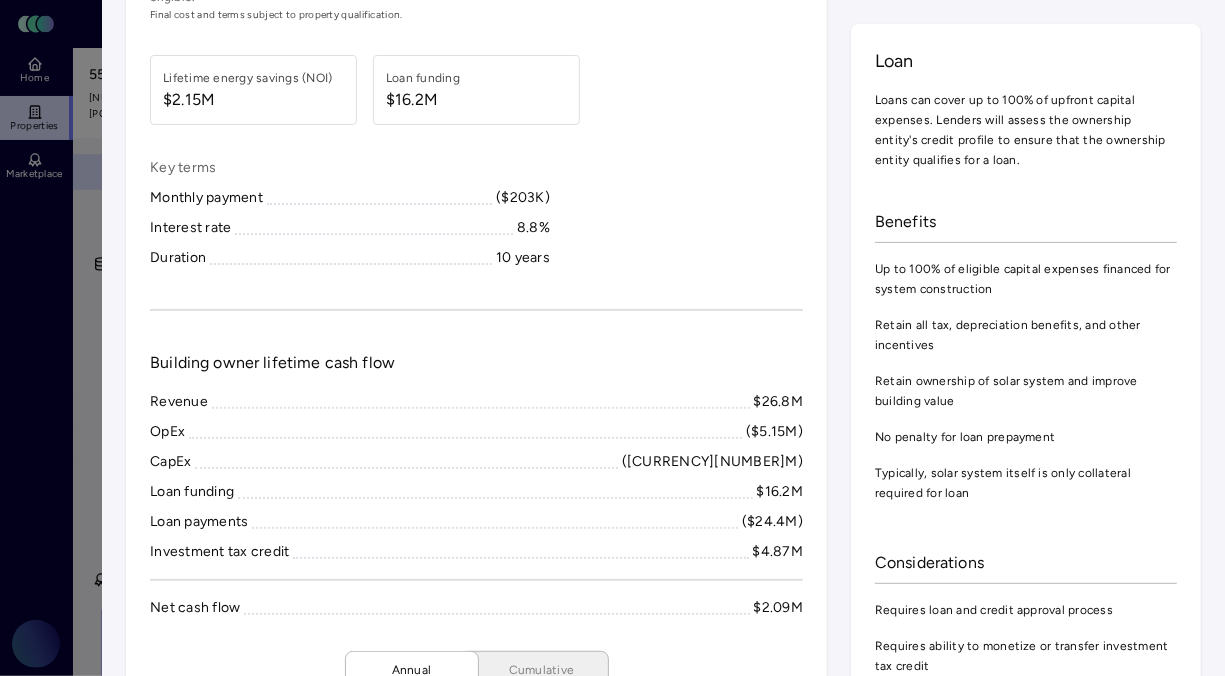 click at bounding box center [612, 338] 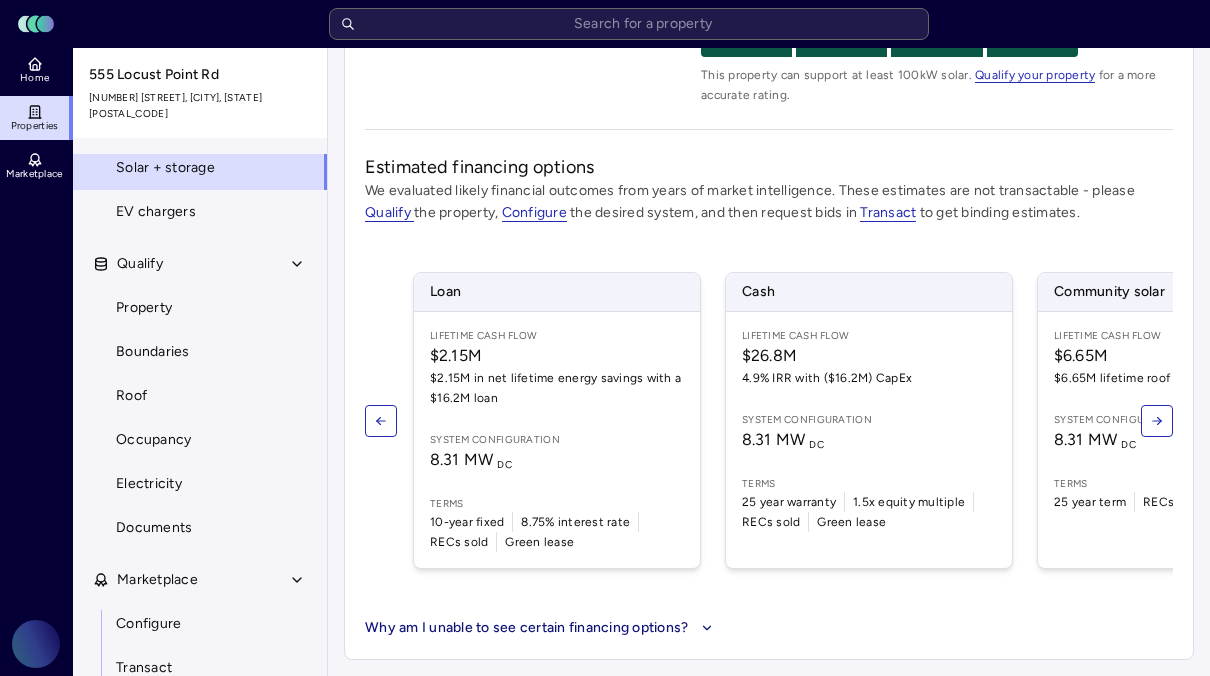 scroll, scrollTop: 0, scrollLeft: 0, axis: both 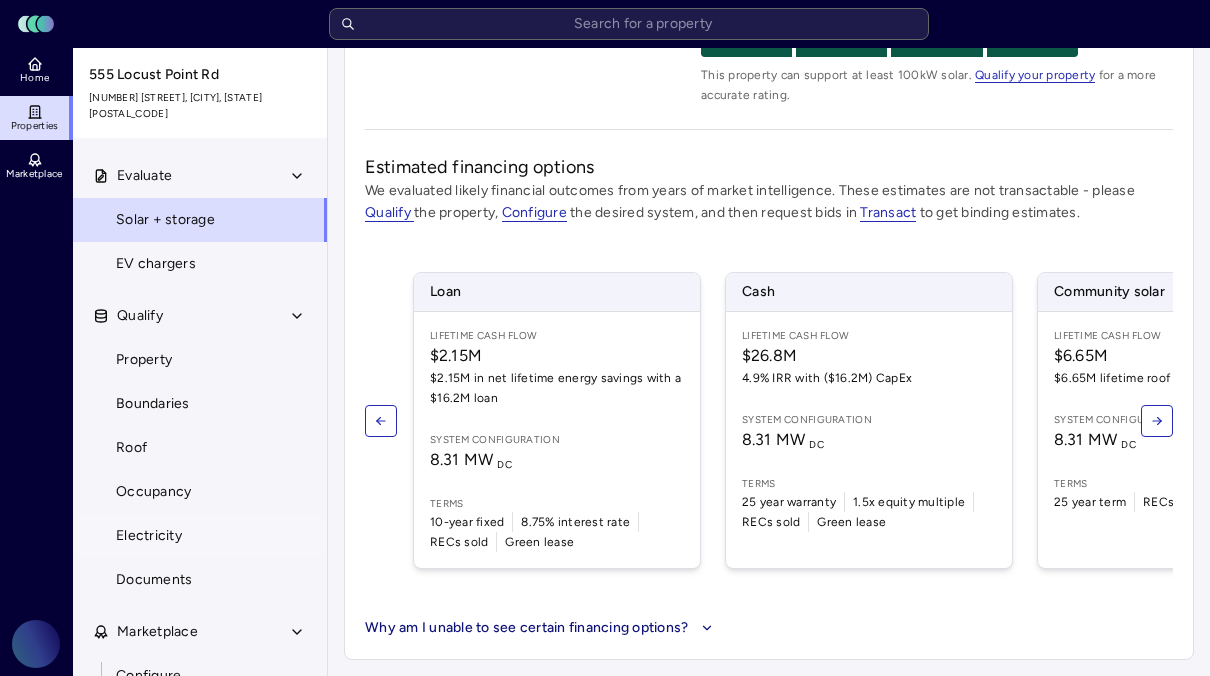 click on "Electricity" at bounding box center (149, 536) 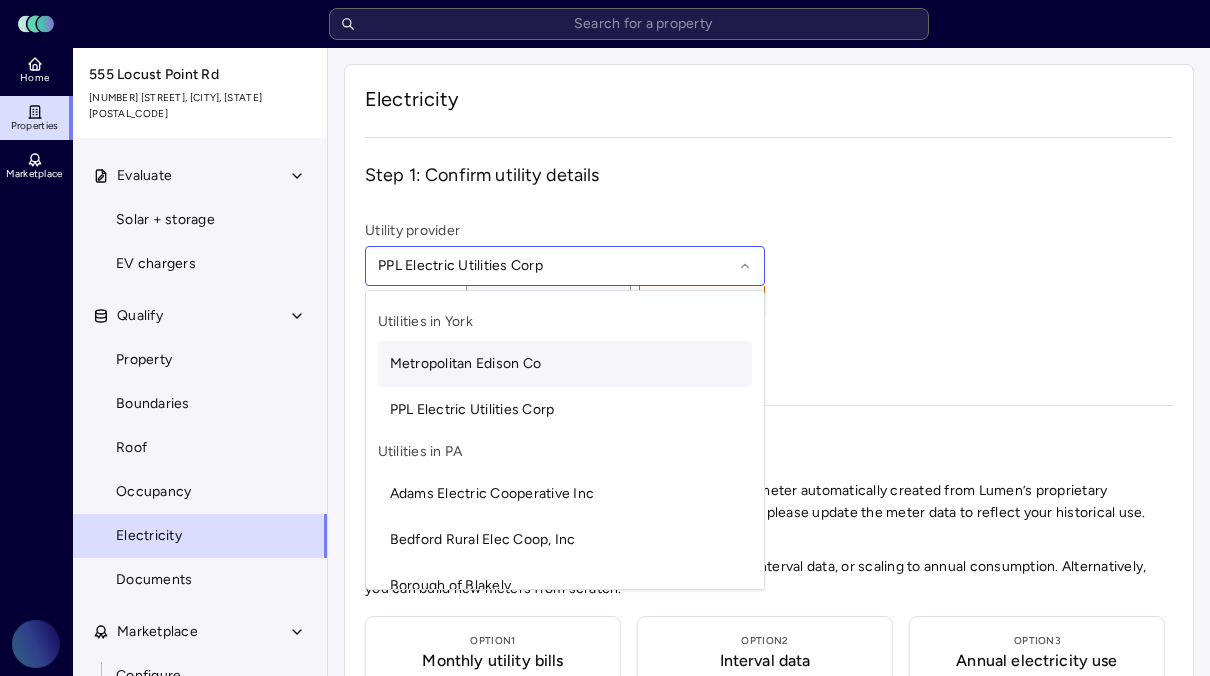click on "Metropolitan Edison Co" at bounding box center [466, 363] 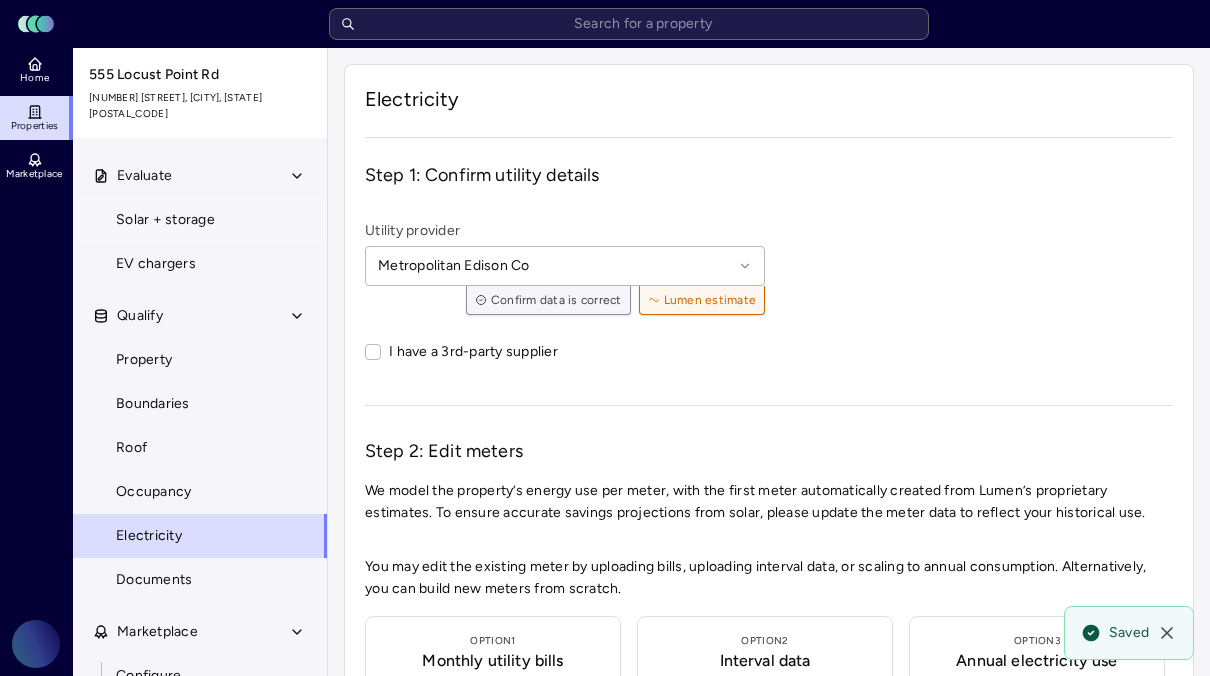 click on "Solar + storage" at bounding box center [165, 220] 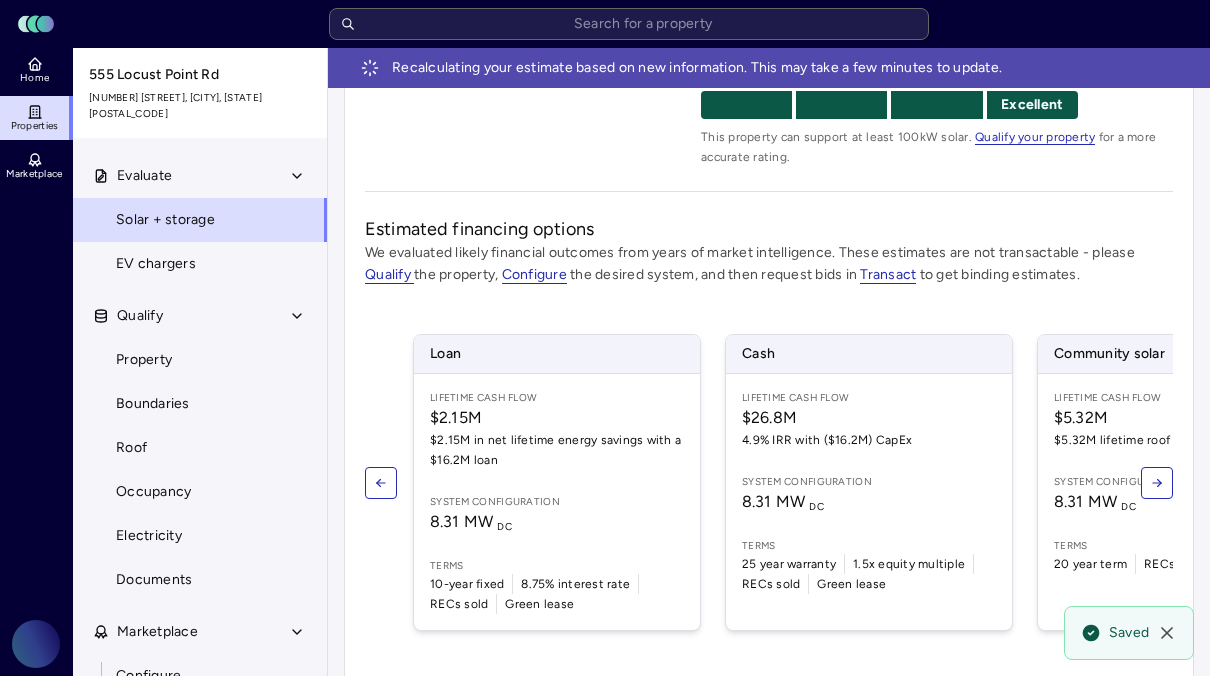 scroll, scrollTop: 466, scrollLeft: 0, axis: vertical 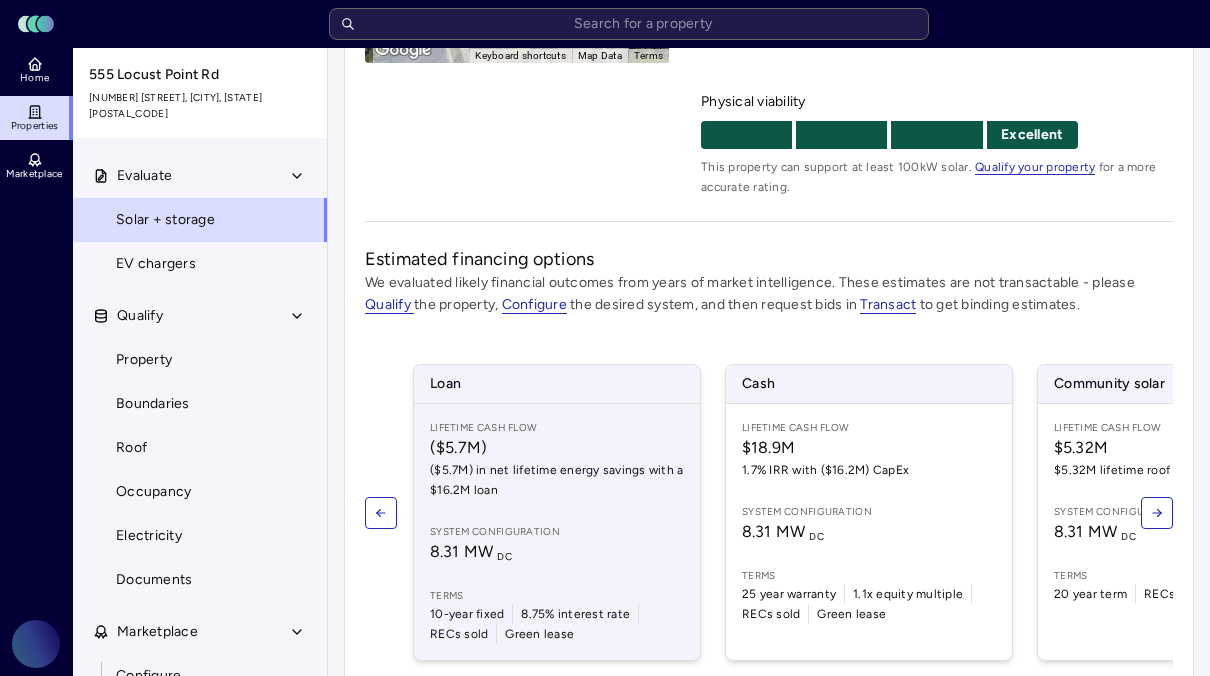 click on "Lifetime Cash Flow ($5.7M) ($5.7M) in net lifetime energy savings with a $16.2M loan System configuration 8.31 MW   DC Terms 10-year fixed 8.75% interest rate RECs sold Green lease" at bounding box center [557, 532] 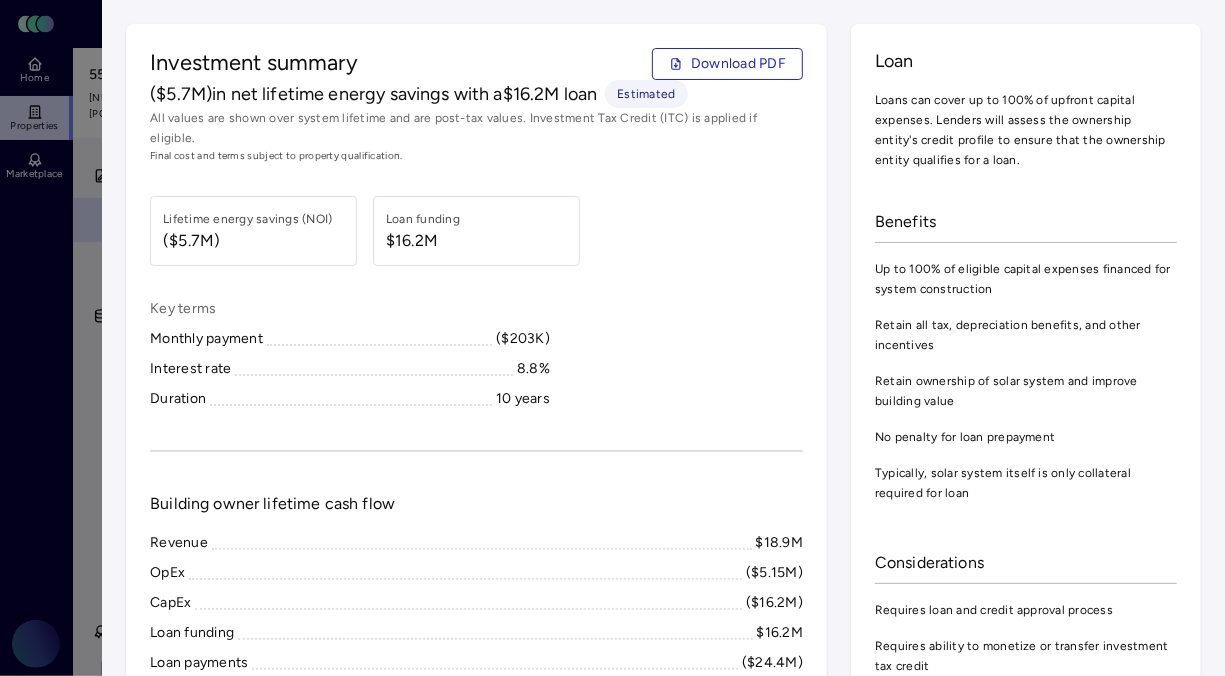 scroll, scrollTop: 196, scrollLeft: 0, axis: vertical 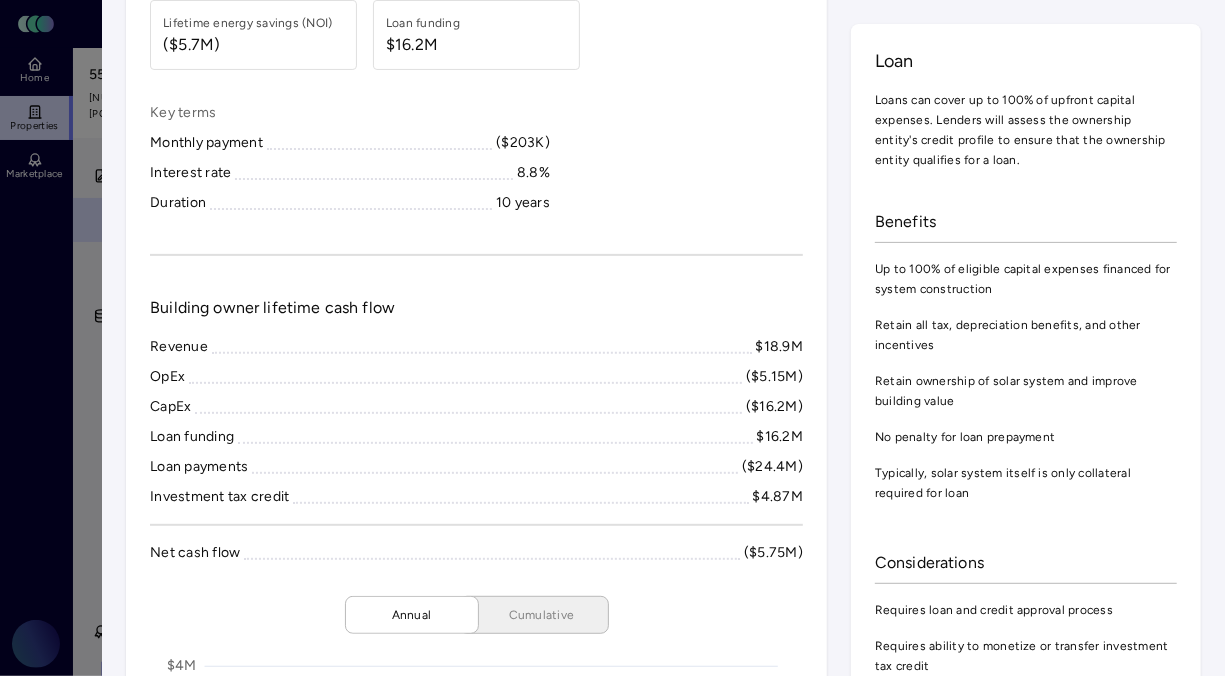 click on "$16.2M" at bounding box center (179, 347) 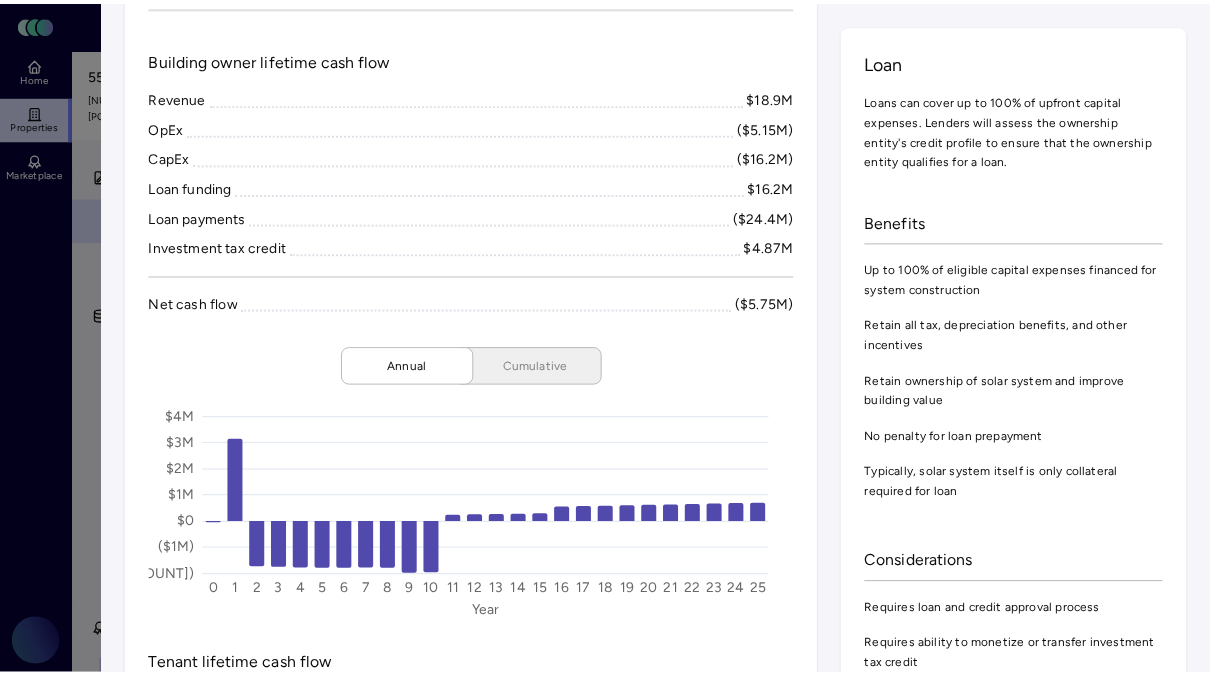 scroll, scrollTop: 465, scrollLeft: 0, axis: vertical 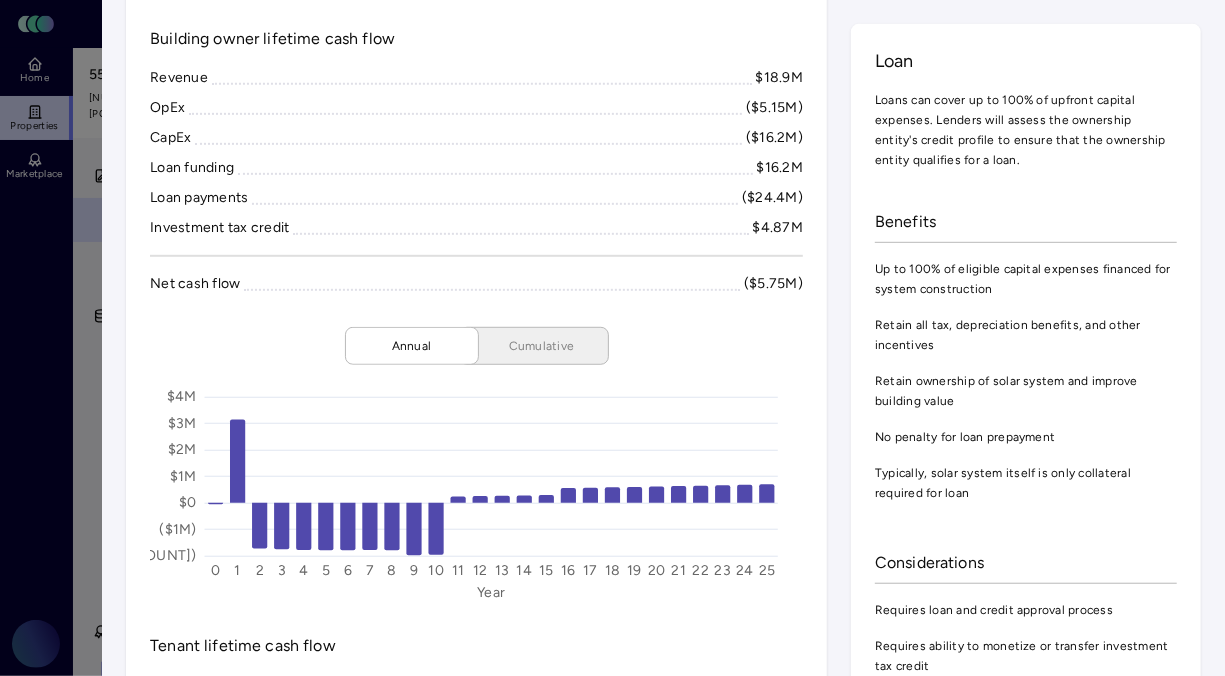 click at bounding box center [612, 338] 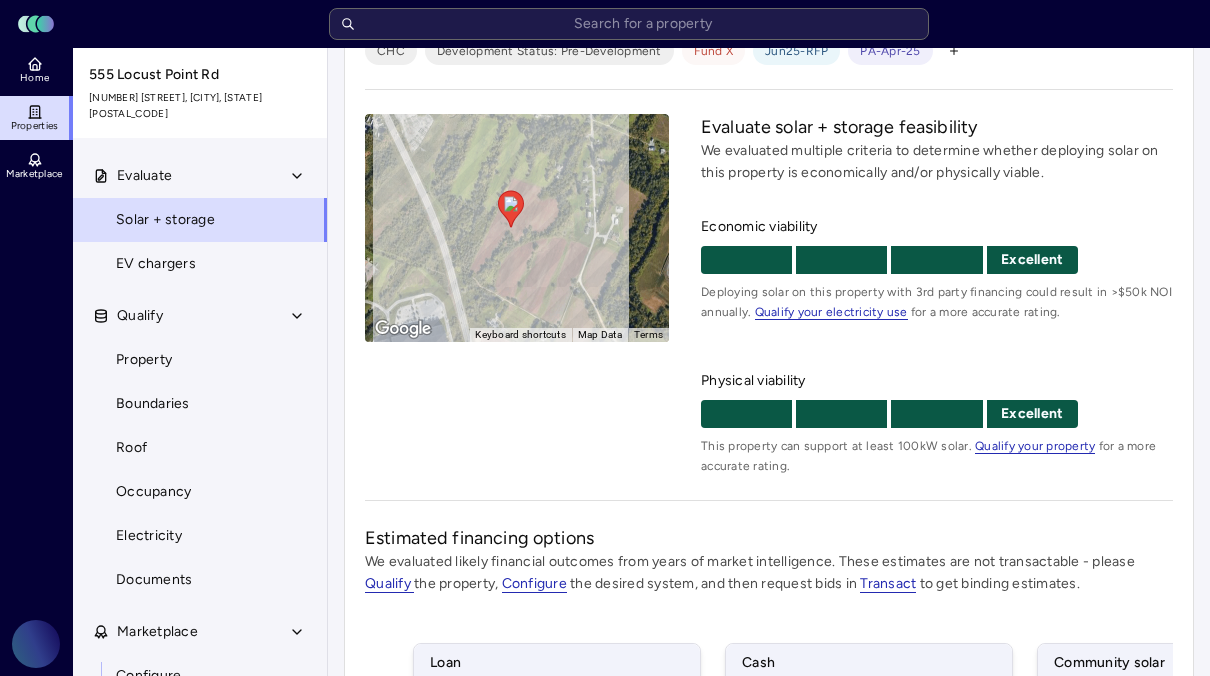 scroll, scrollTop: 0, scrollLeft: 0, axis: both 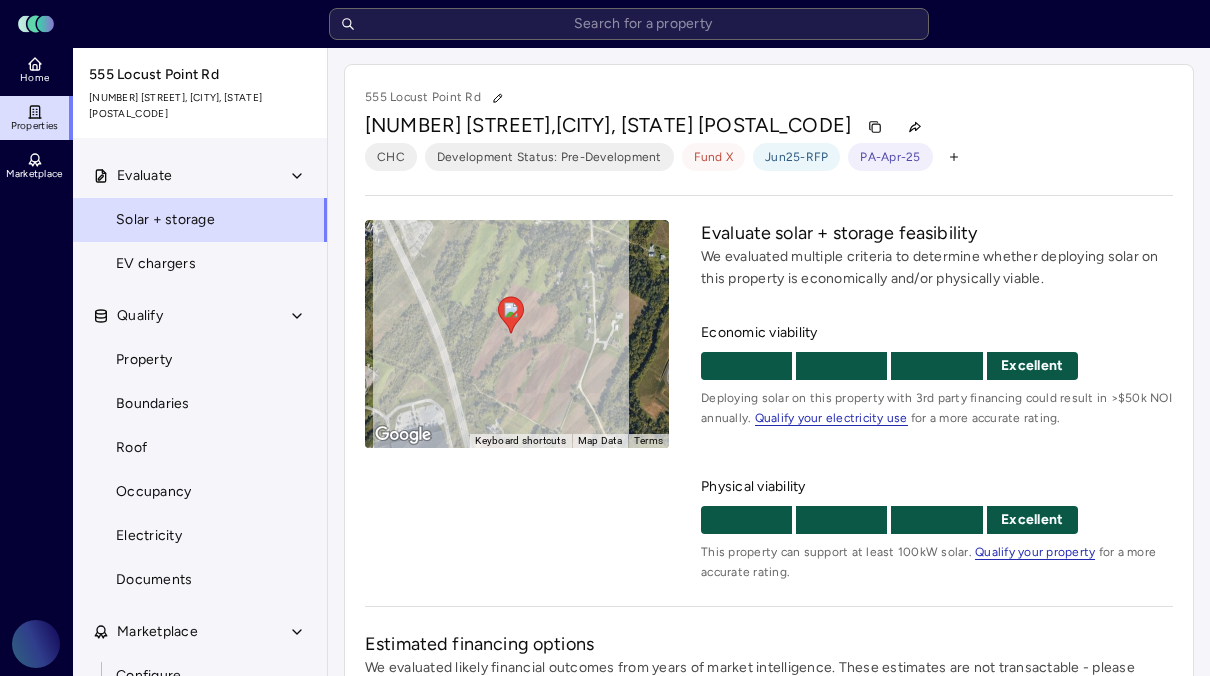 click on "Solar + storage" at bounding box center (165, 220) 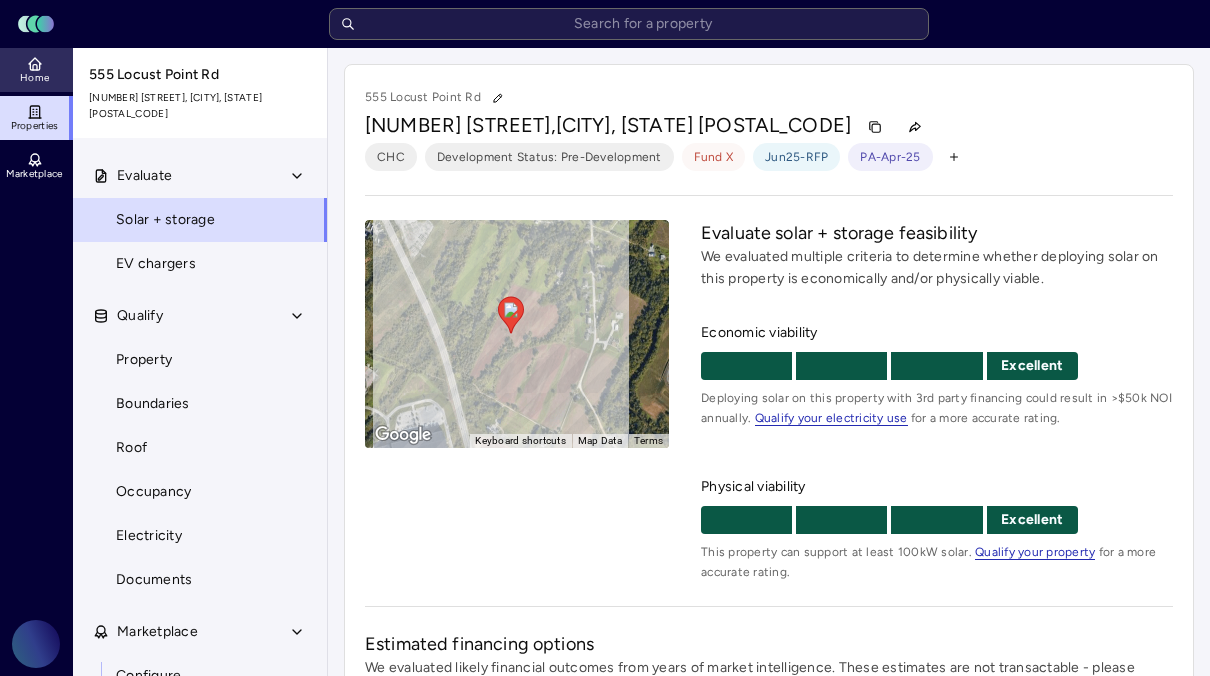 click on "Home" at bounding box center (34, 78) 